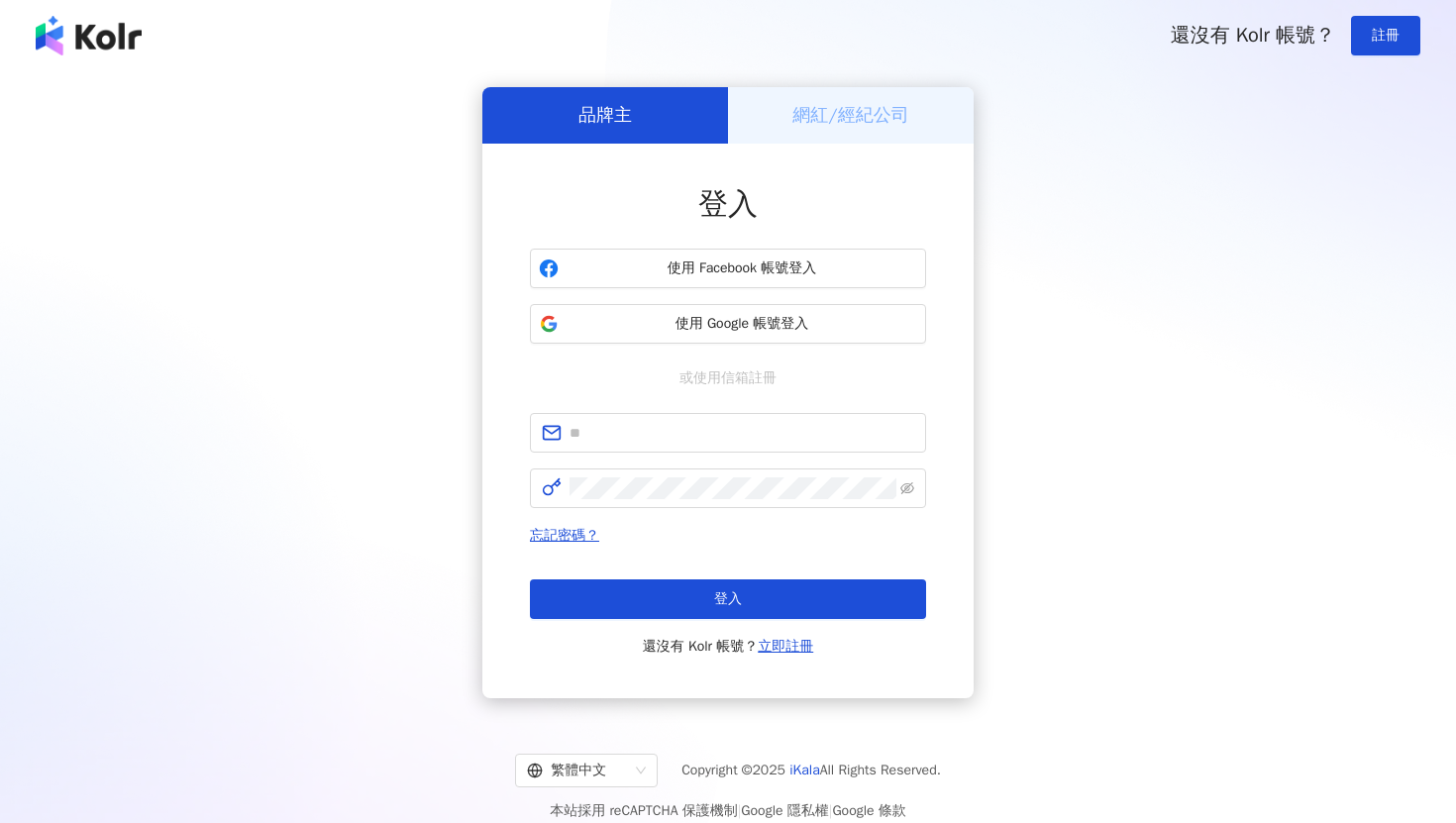 scroll, scrollTop: 0, scrollLeft: 0, axis: both 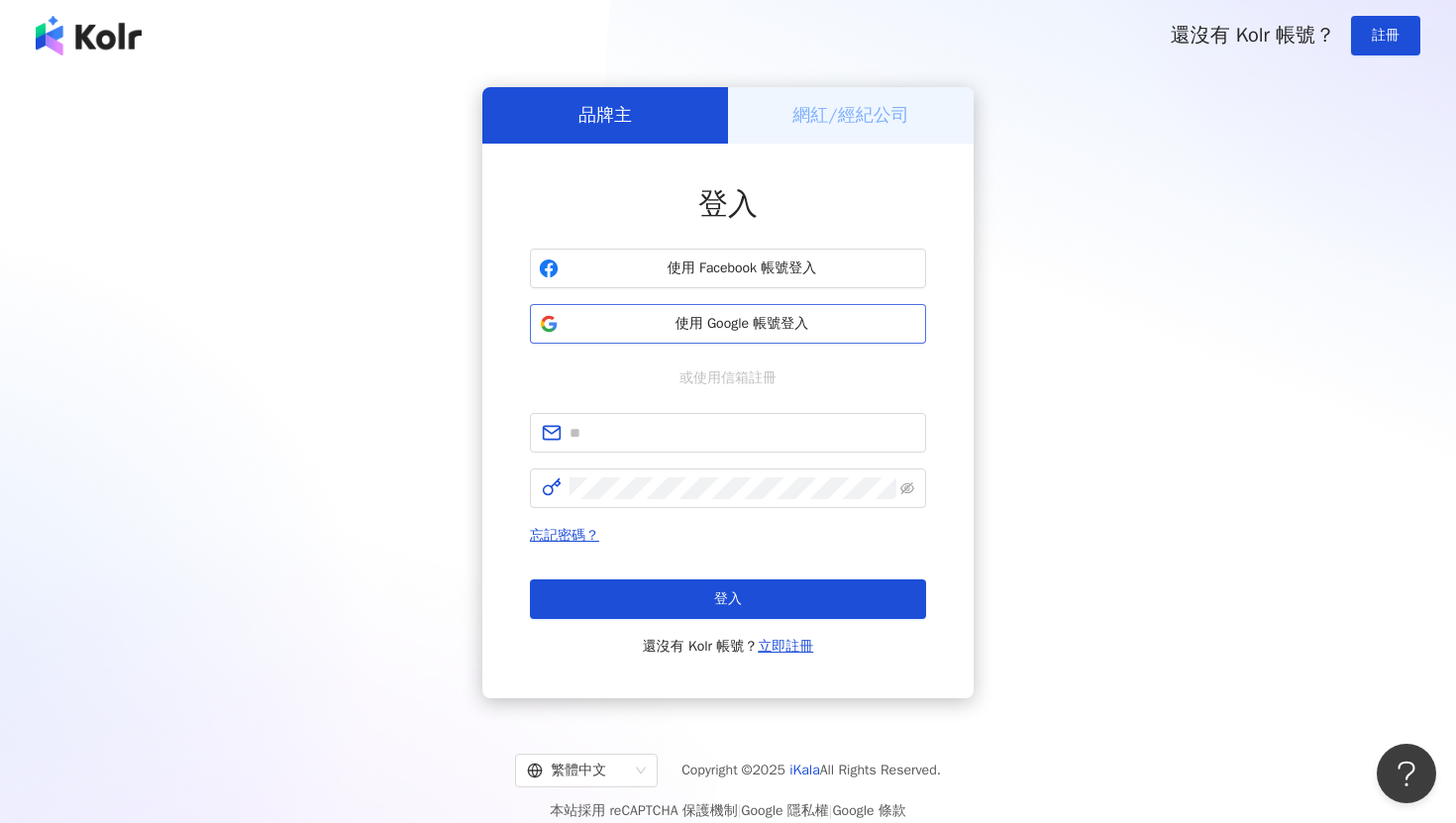 click on "使用 Google 帳號登入" at bounding box center (742, 324) 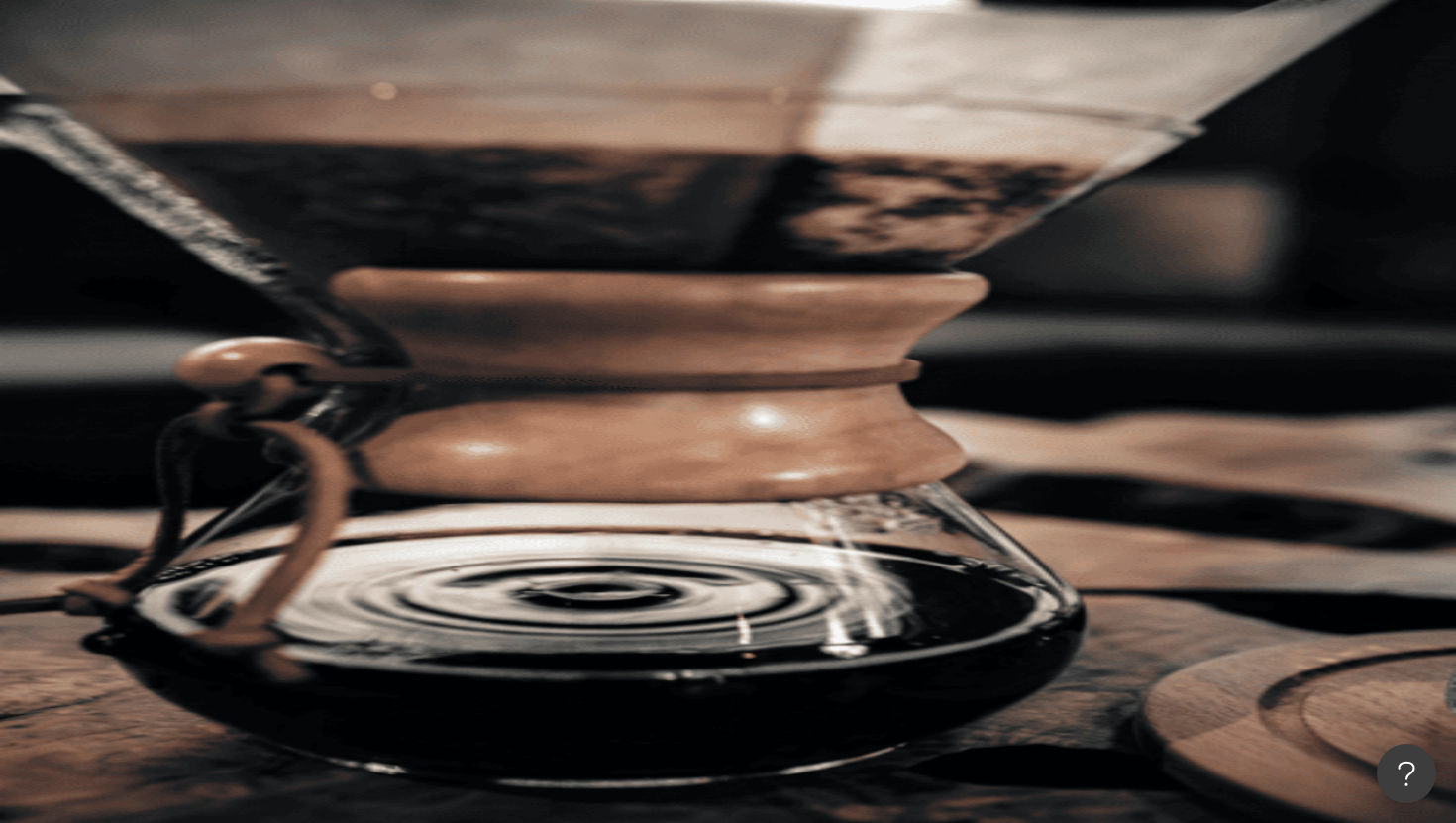 click on "競品分析" at bounding box center [87, 3765] 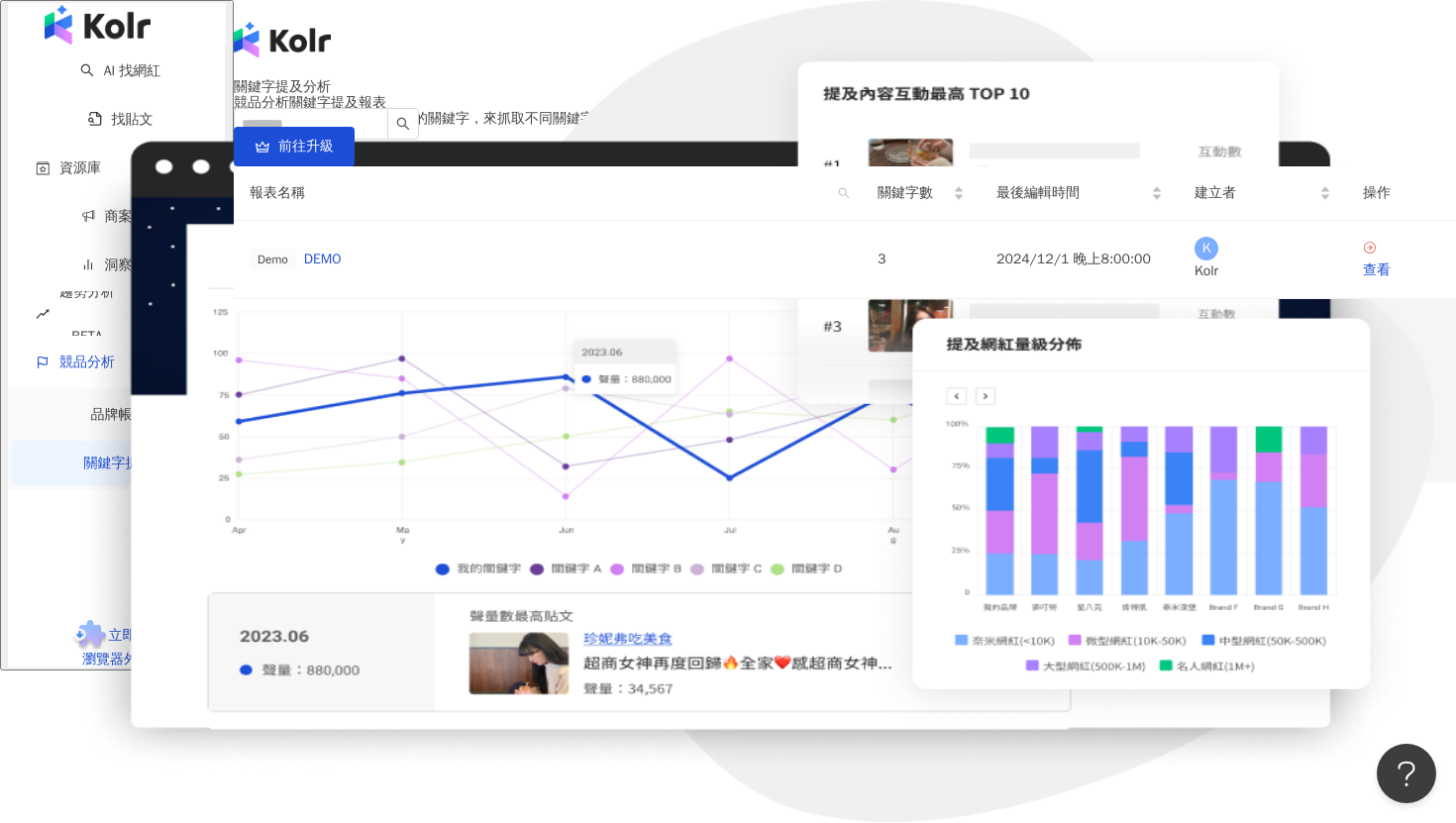 scroll, scrollTop: 232, scrollLeft: 0, axis: vertical 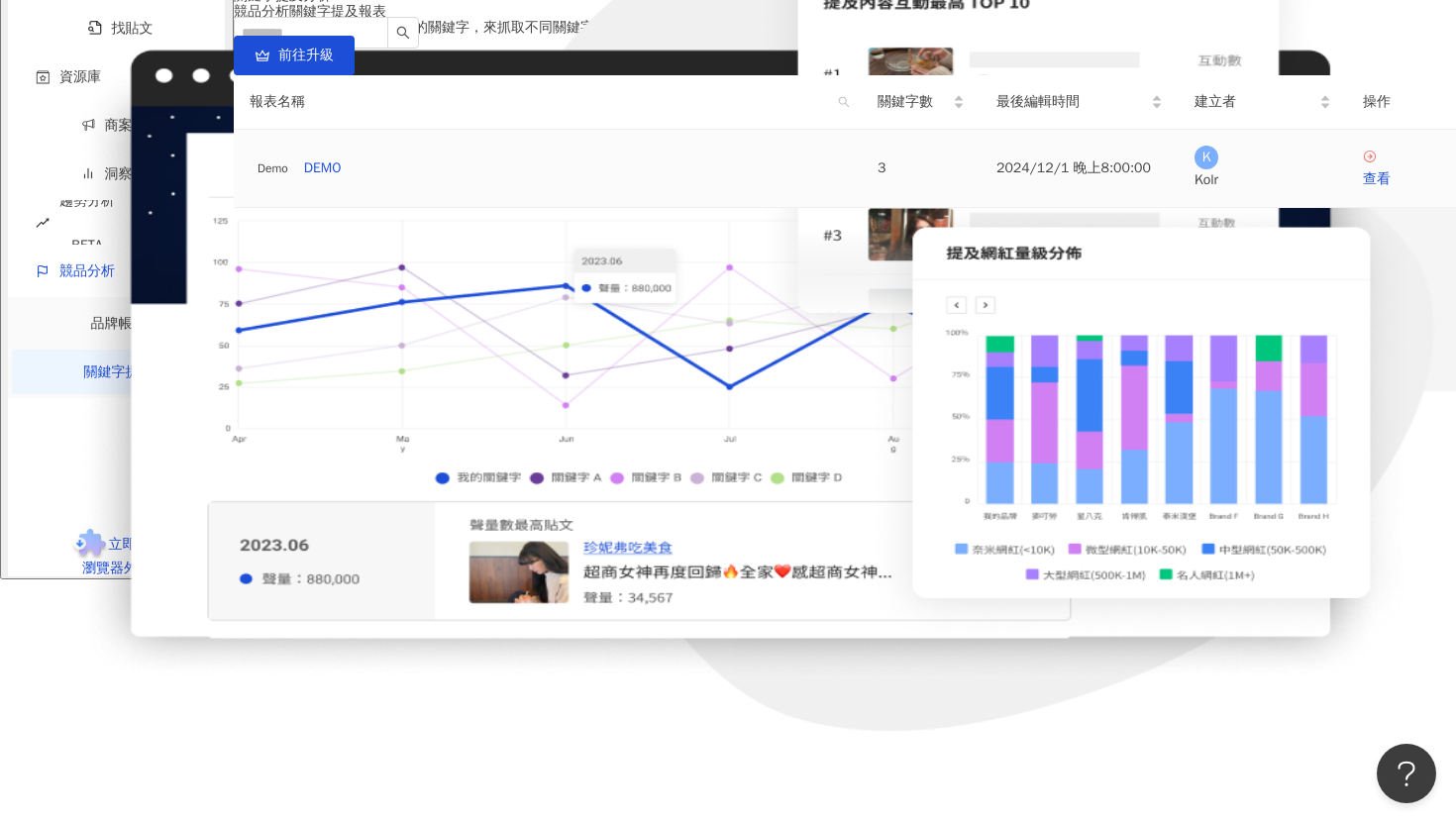 click on "Demo DEMO" at bounding box center [548, 168] 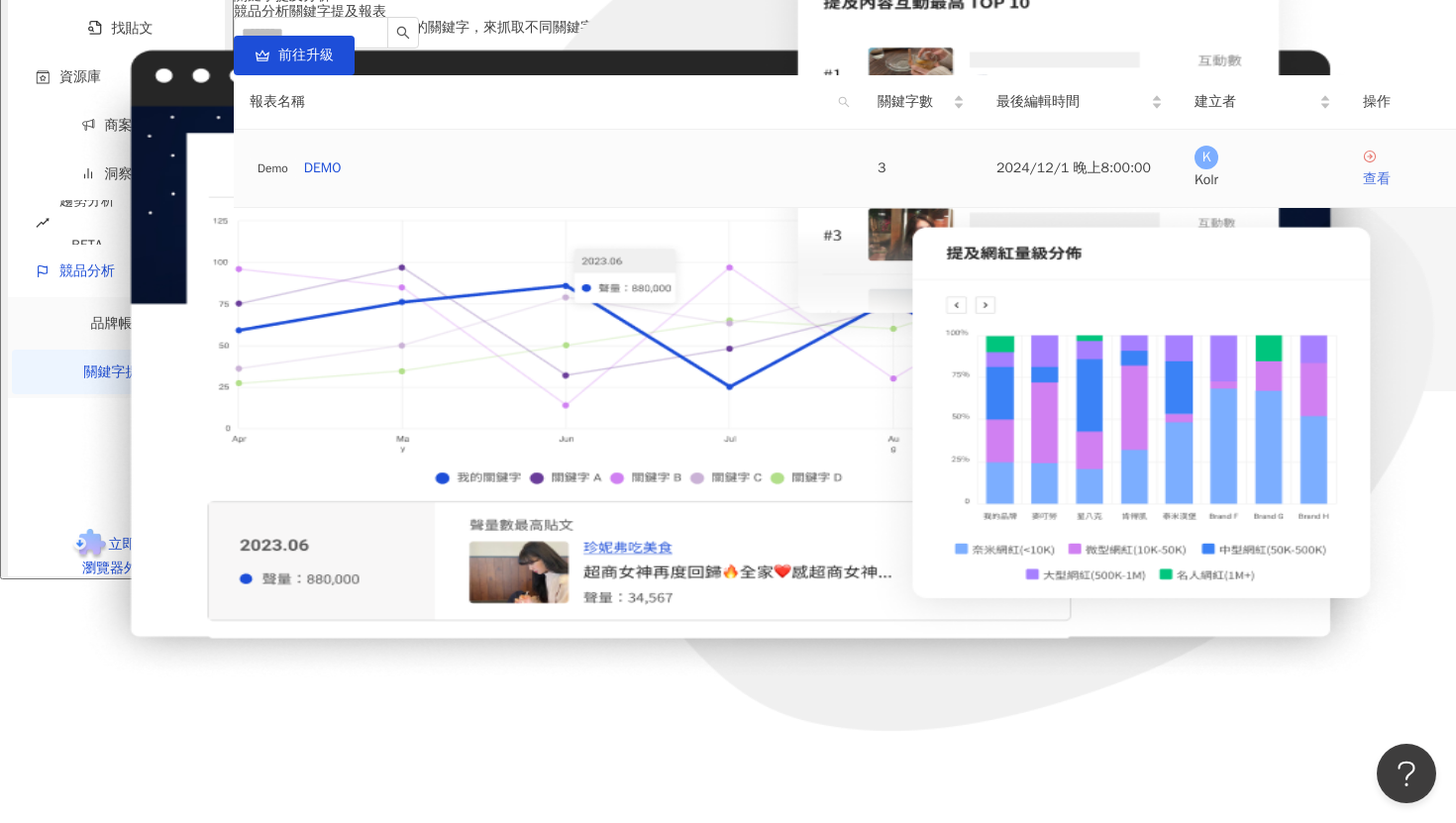 click on "查看" at bounding box center [1402, 169] 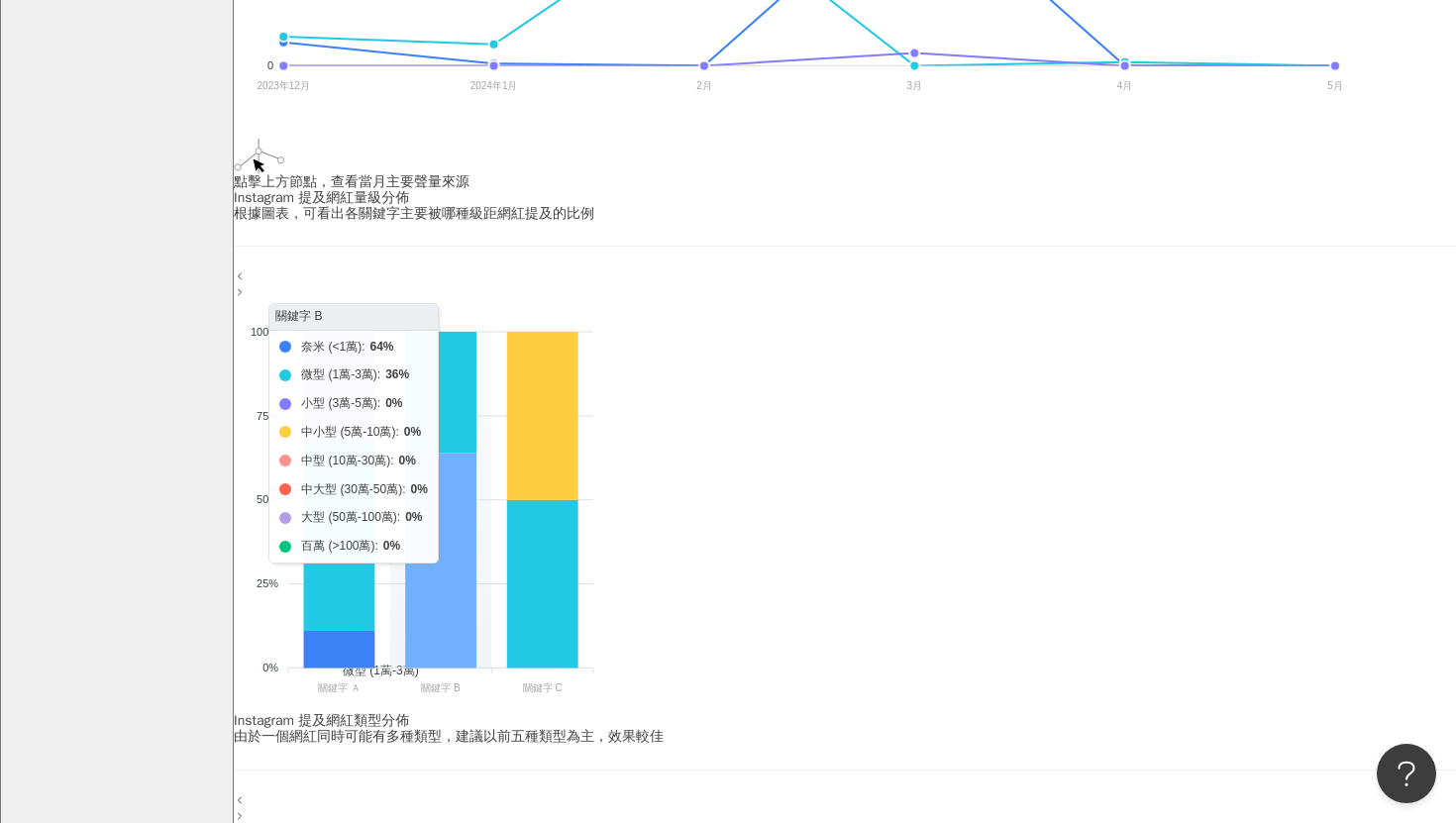 scroll, scrollTop: 662, scrollLeft: 0, axis: vertical 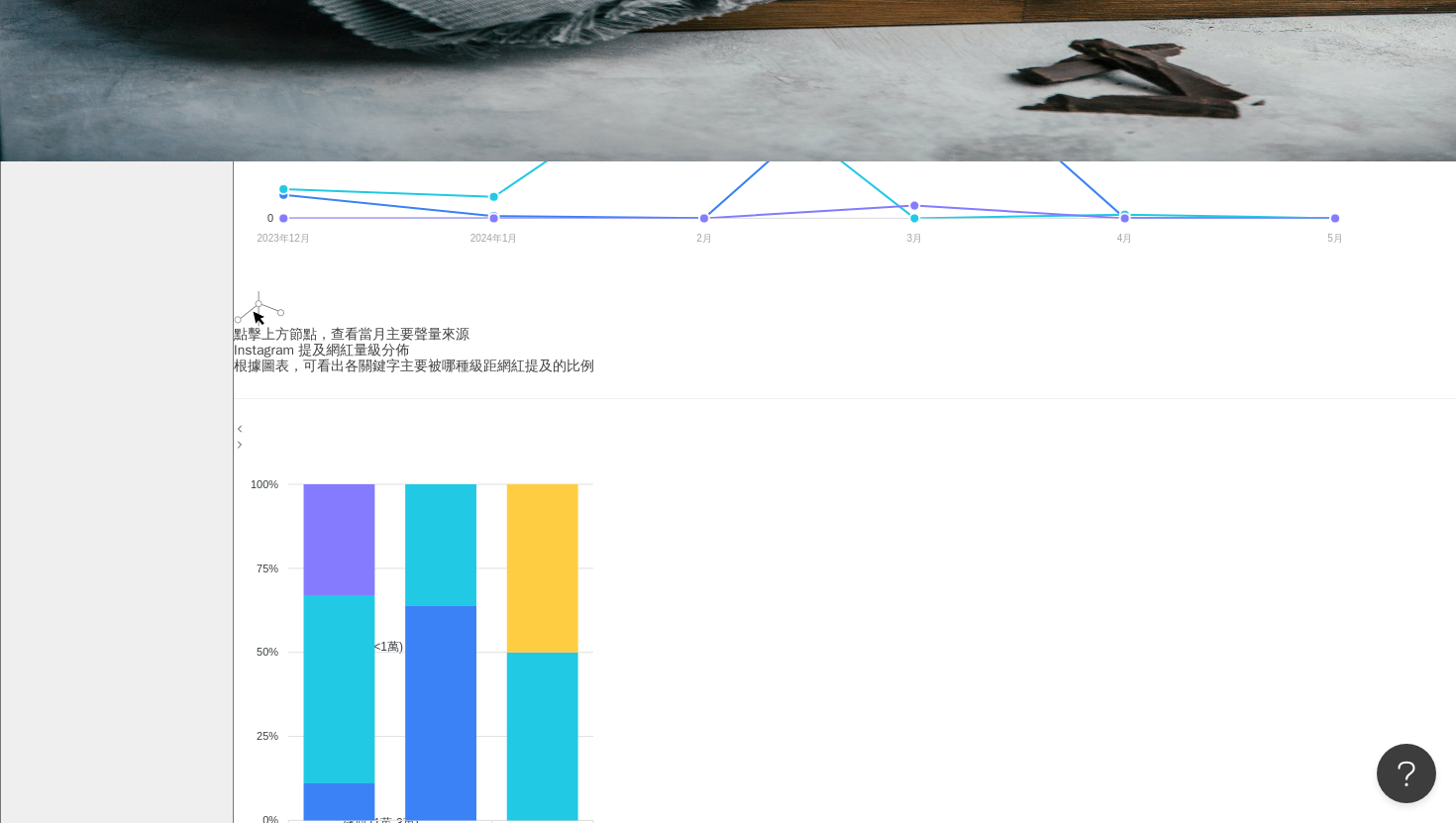 click on "Instagram" at bounding box center (282, -350) 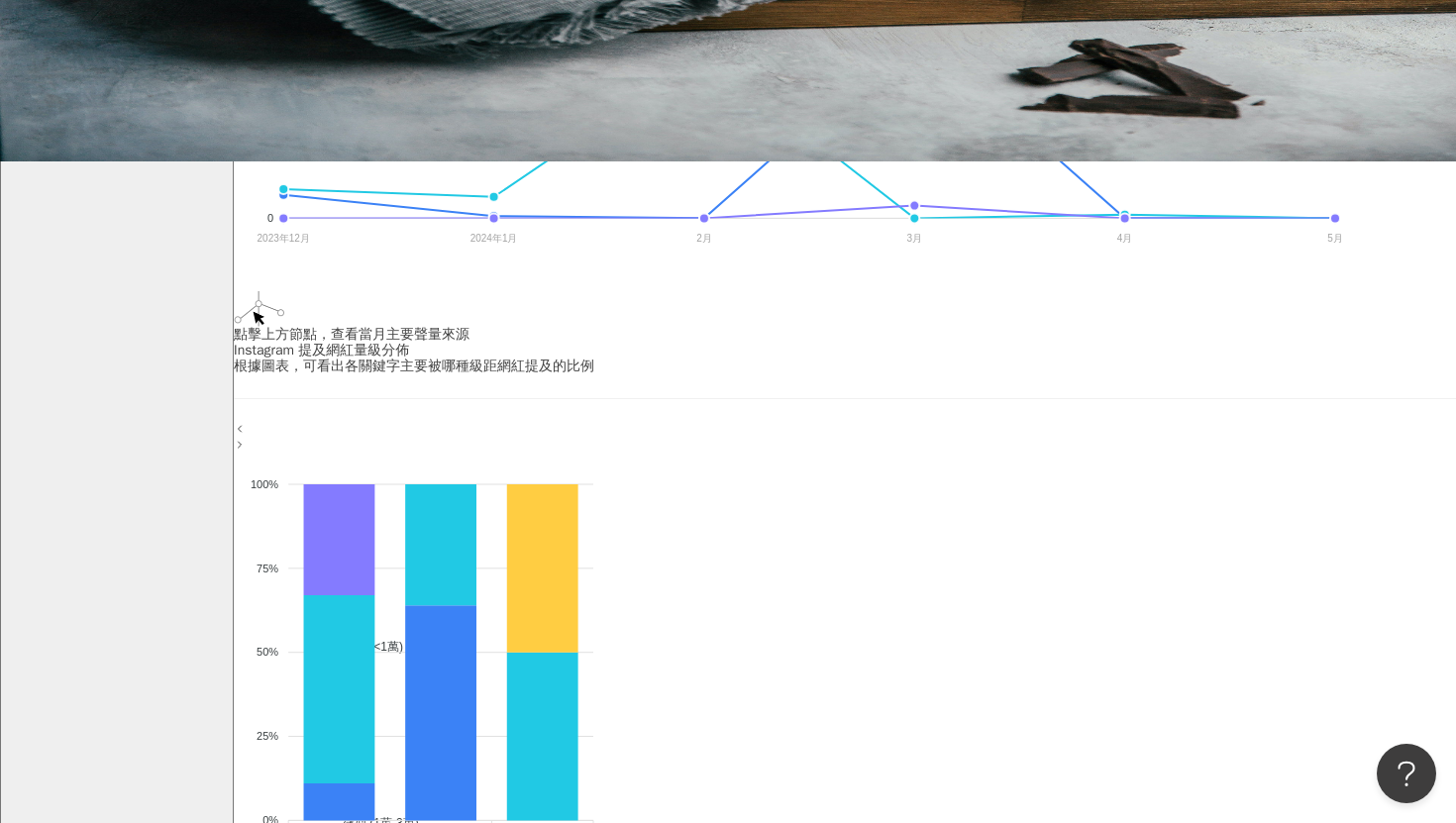 click on "Facebook" at bounding box center (313, -238) 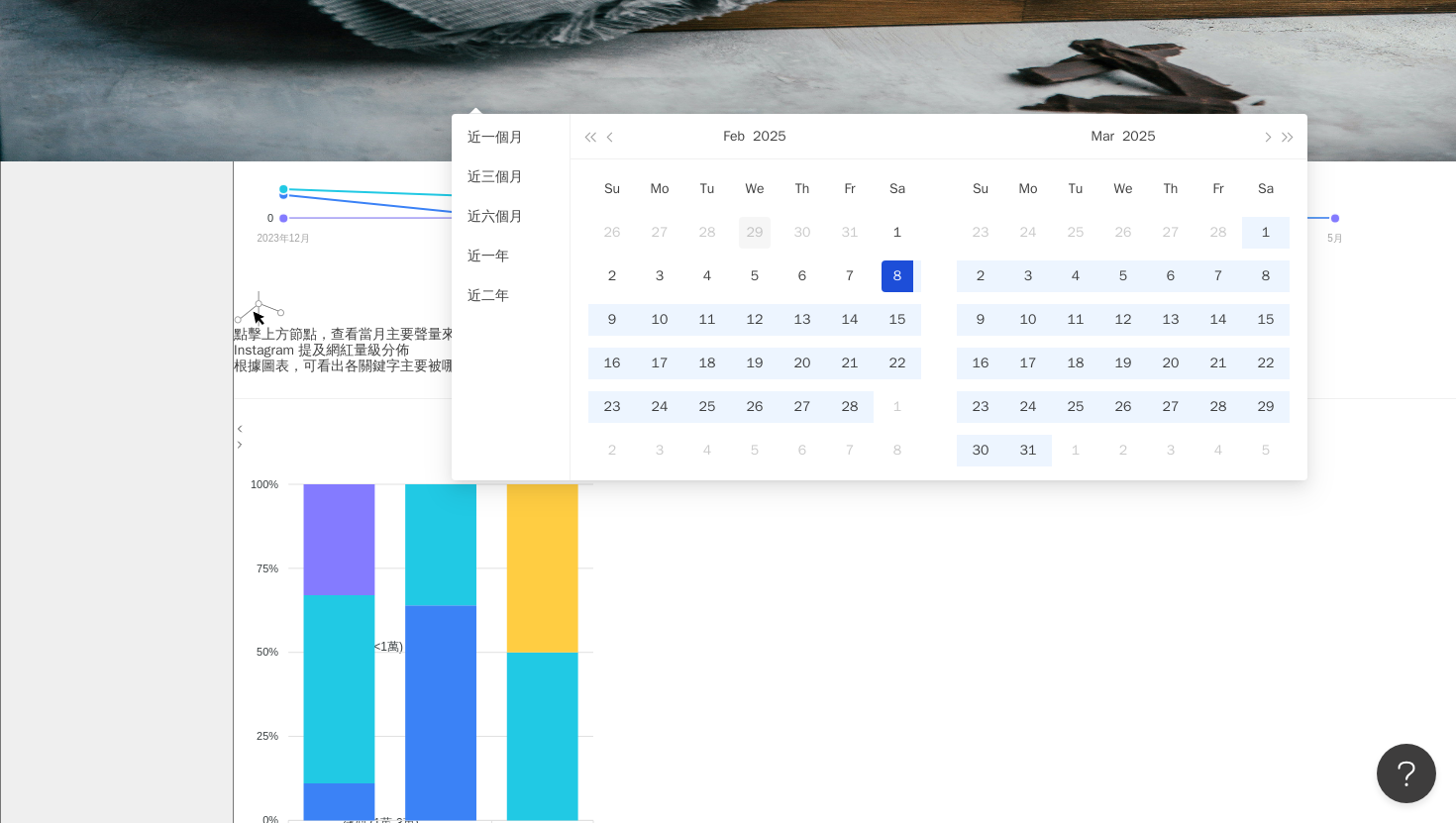 type on "**********" 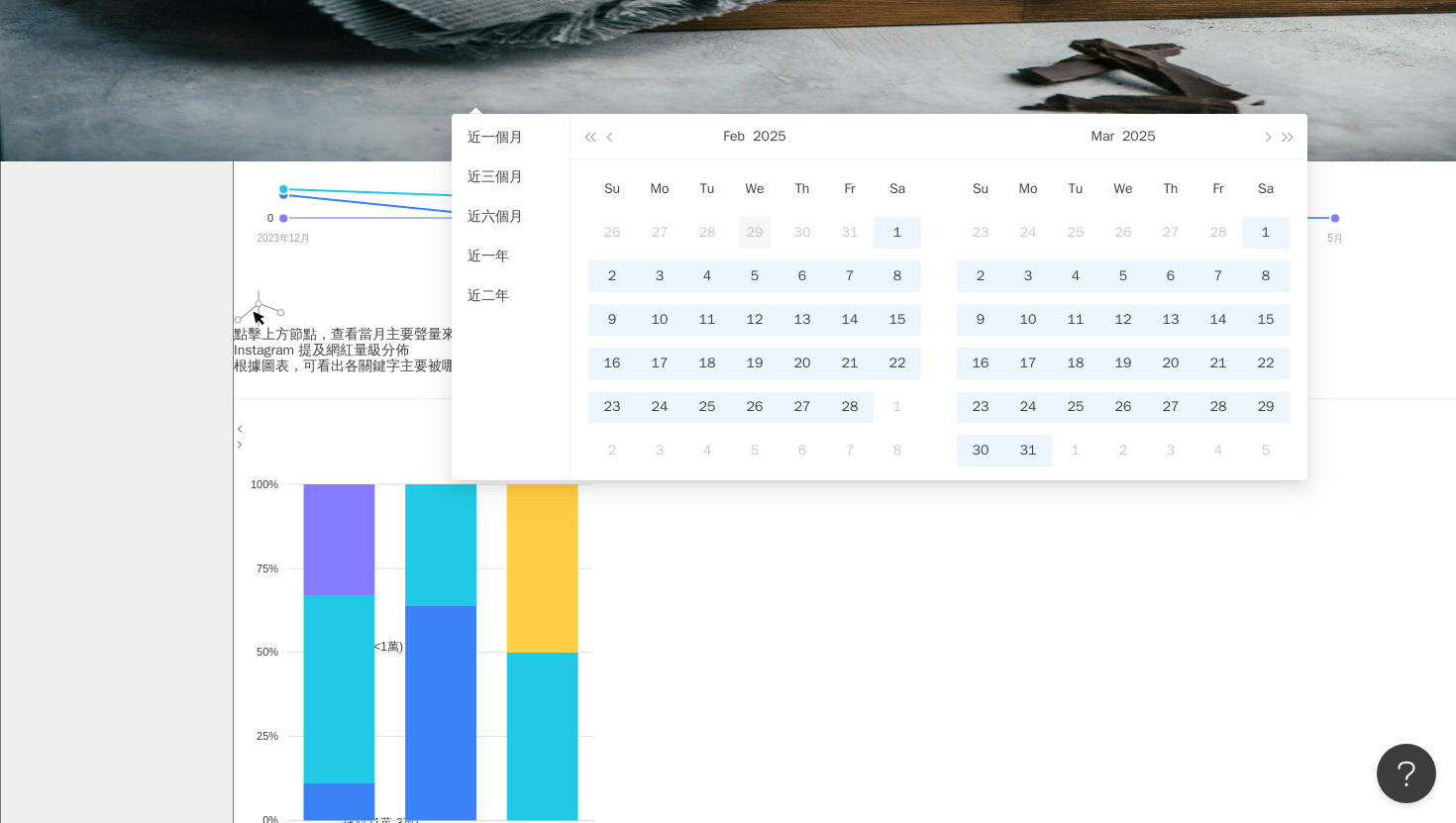 click on "29" at bounding box center [755, 233] 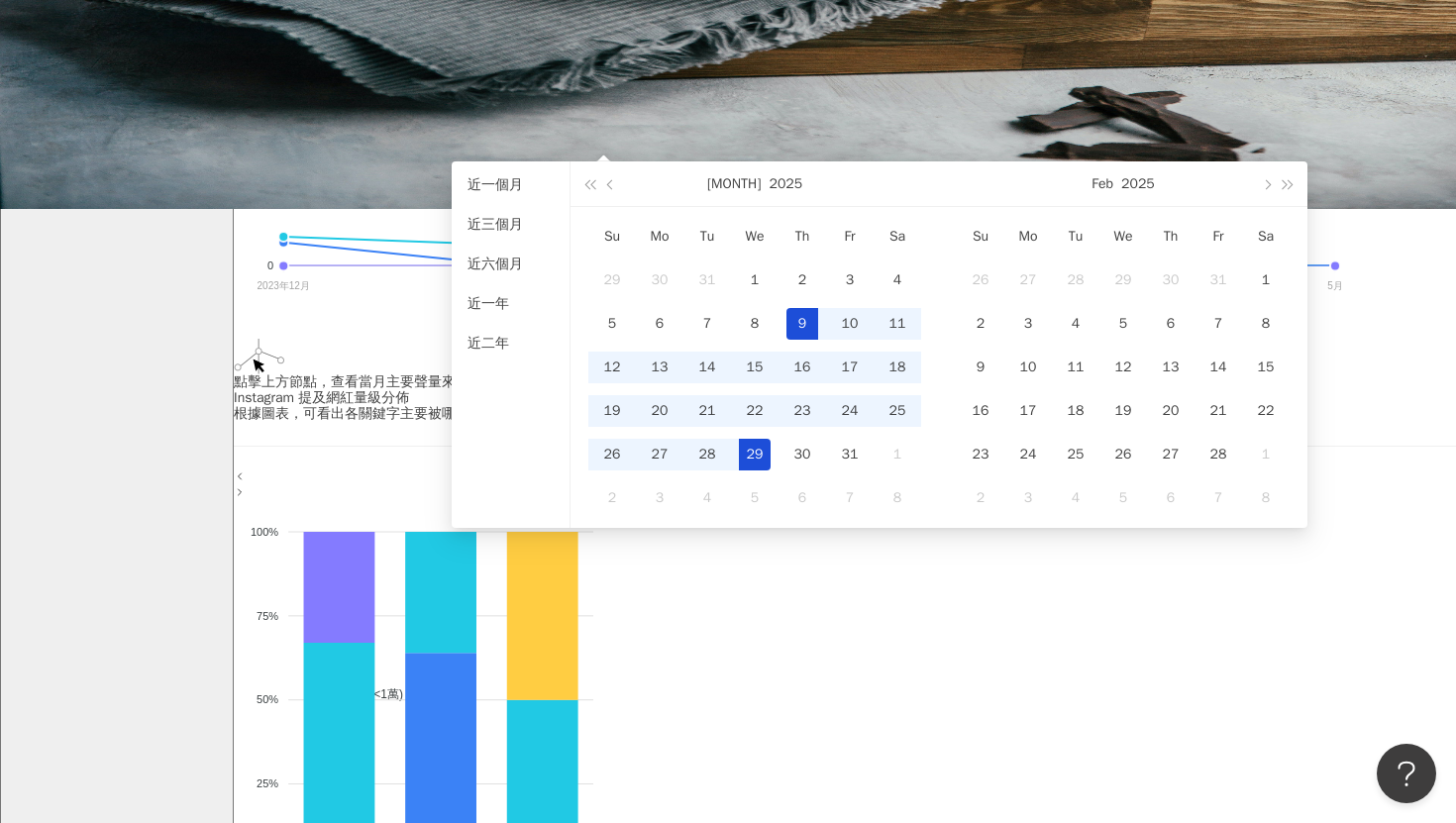 scroll, scrollTop: 566, scrollLeft: 0, axis: vertical 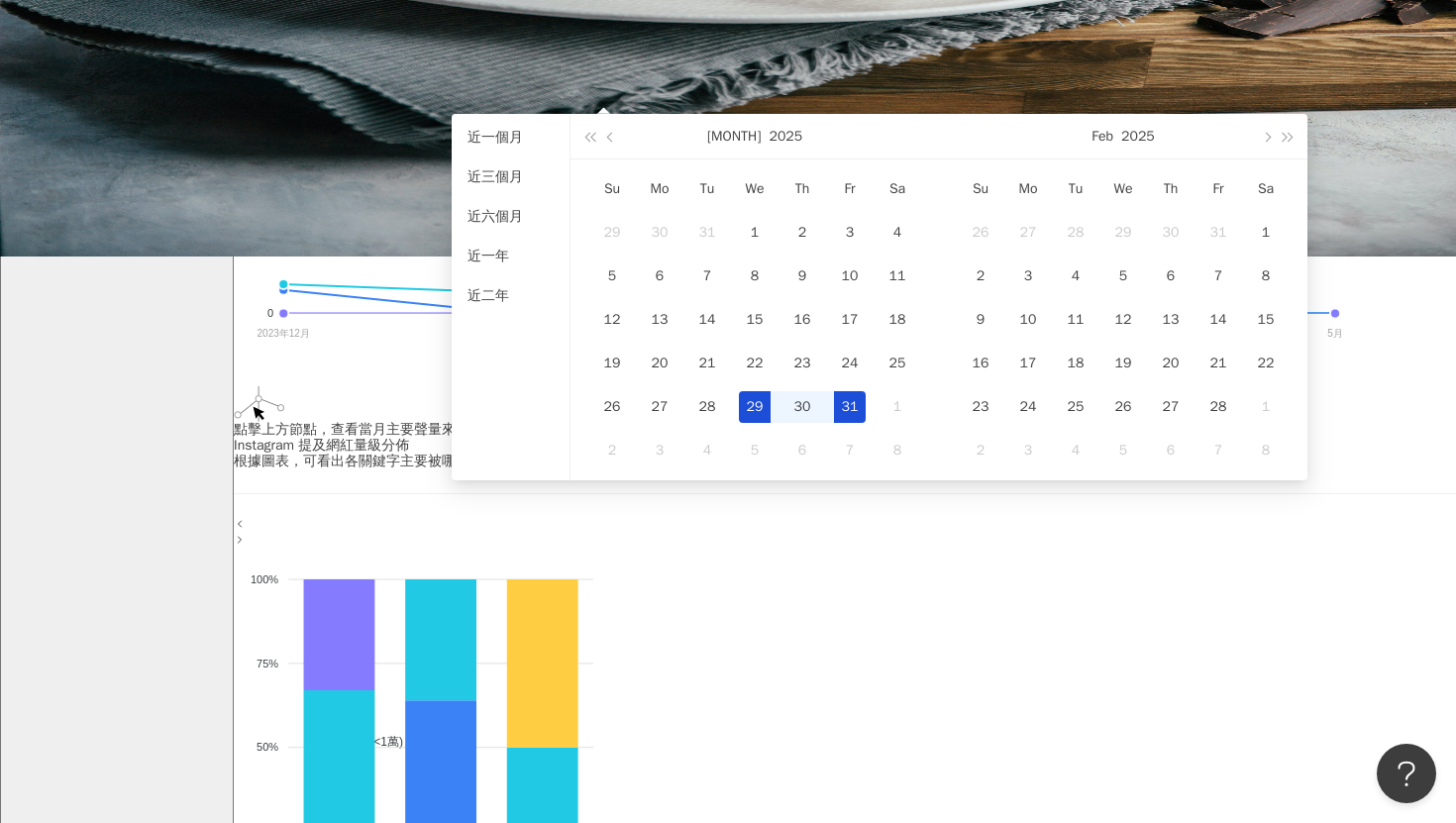 click on "31" at bounding box center (850, 407) 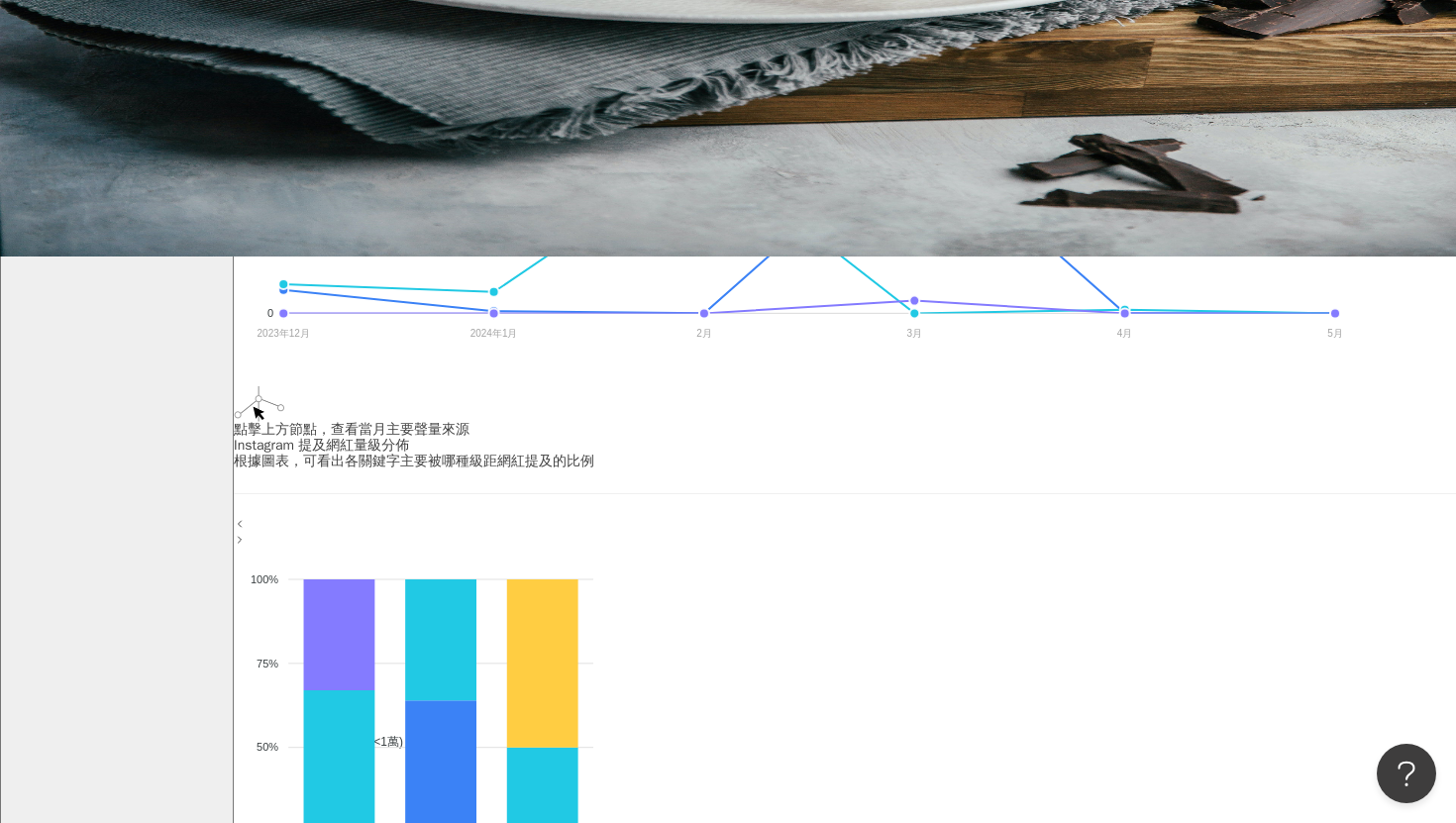 type on "**********" 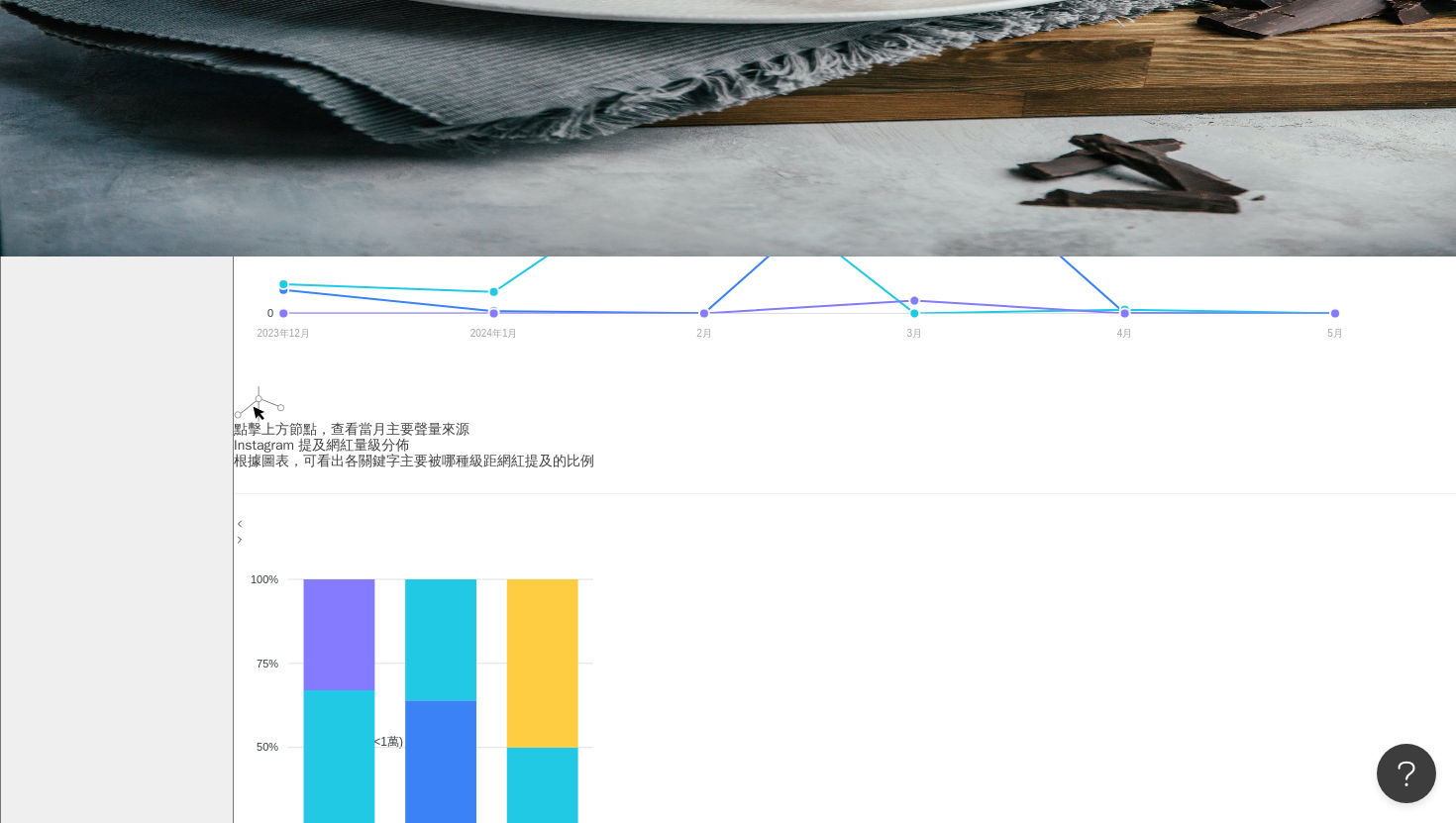 click on "關鍵字
( 3 / 3 )" at bounding box center [845, -215] 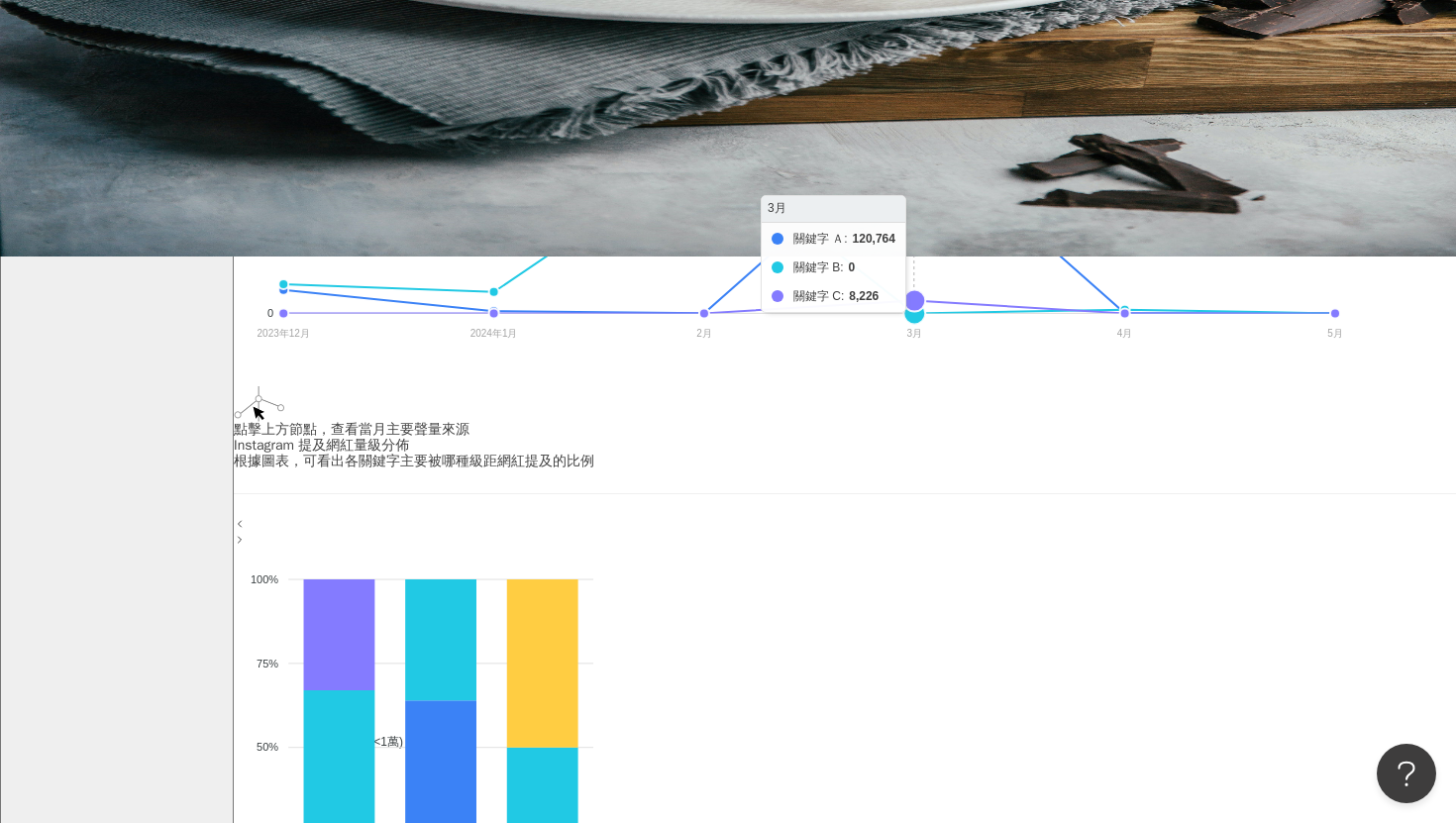 scroll, scrollTop: 0, scrollLeft: 0, axis: both 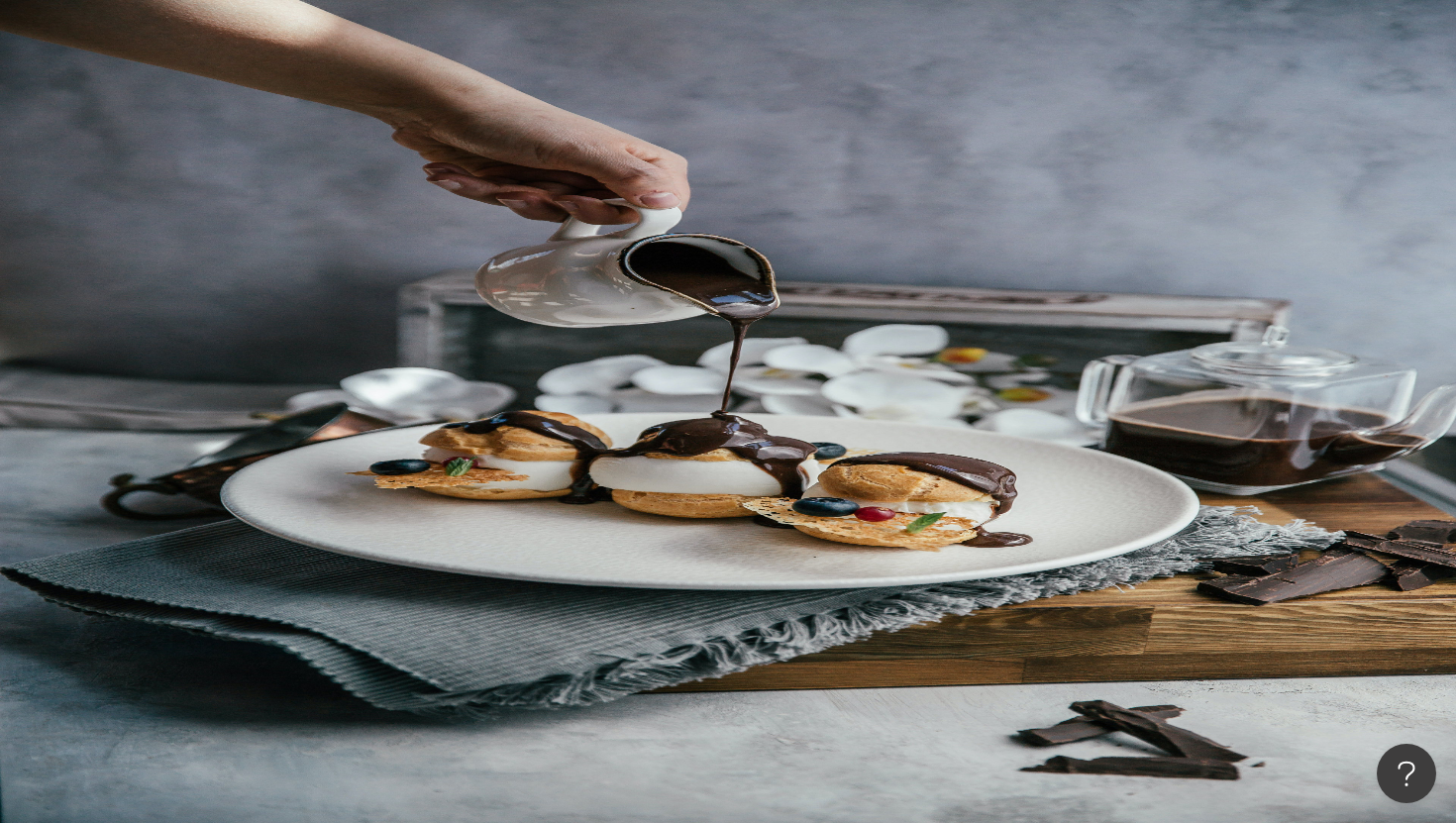 click on "關鍵字提及數據" at bounding box center (467, 227) 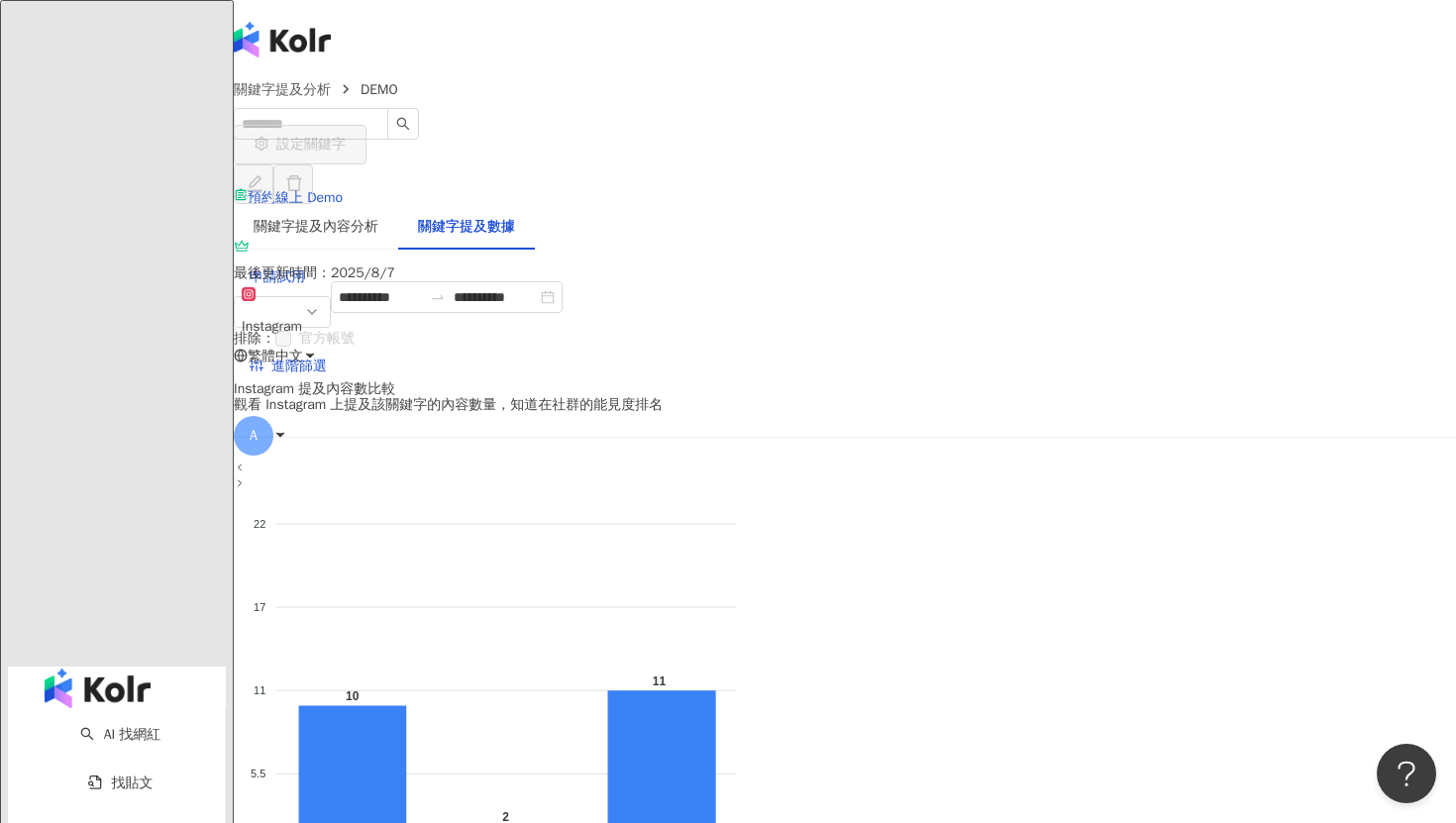 click on "關鍵字提及數據" at bounding box center [467, 227] 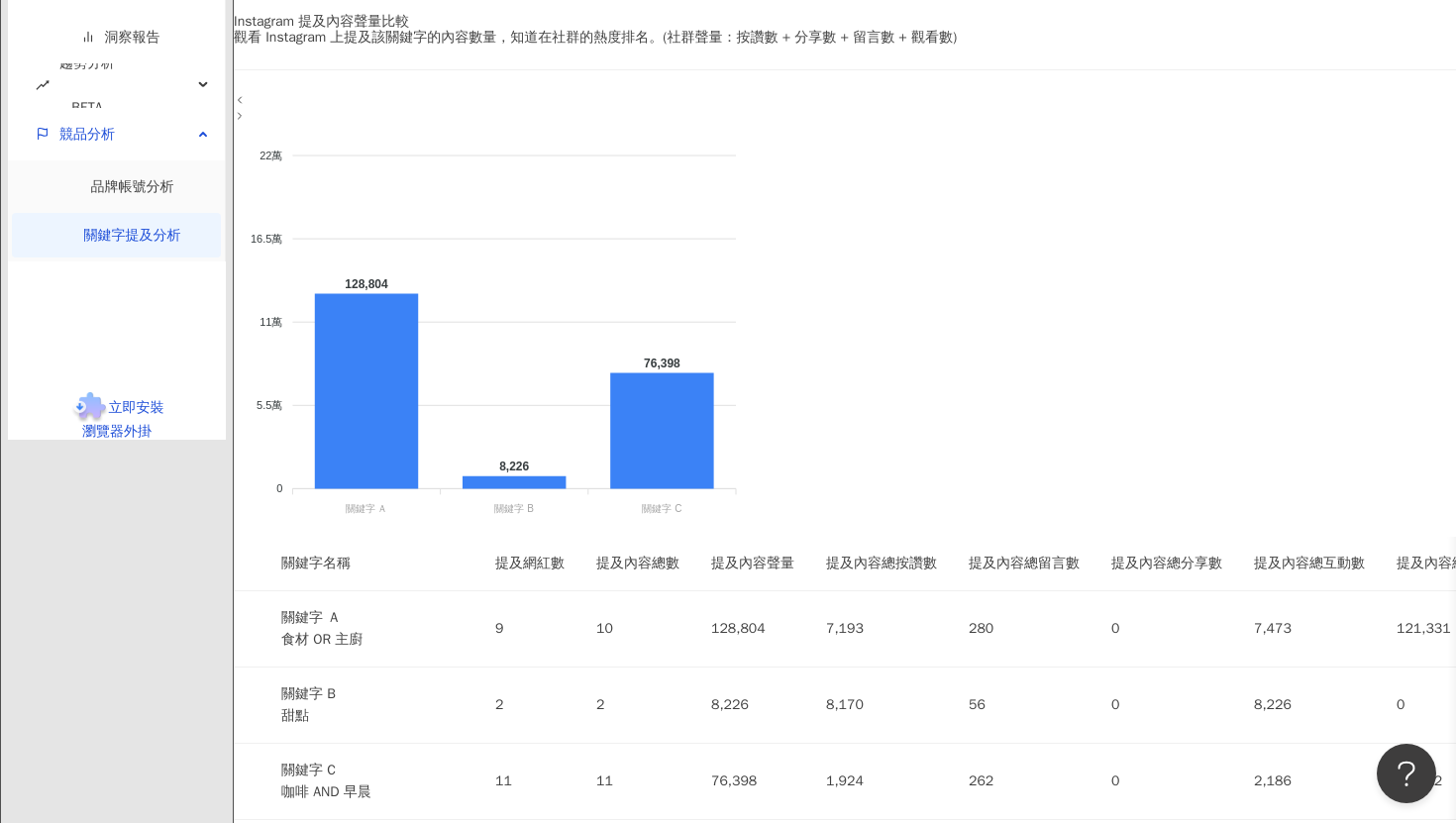 scroll, scrollTop: 954, scrollLeft: 0, axis: vertical 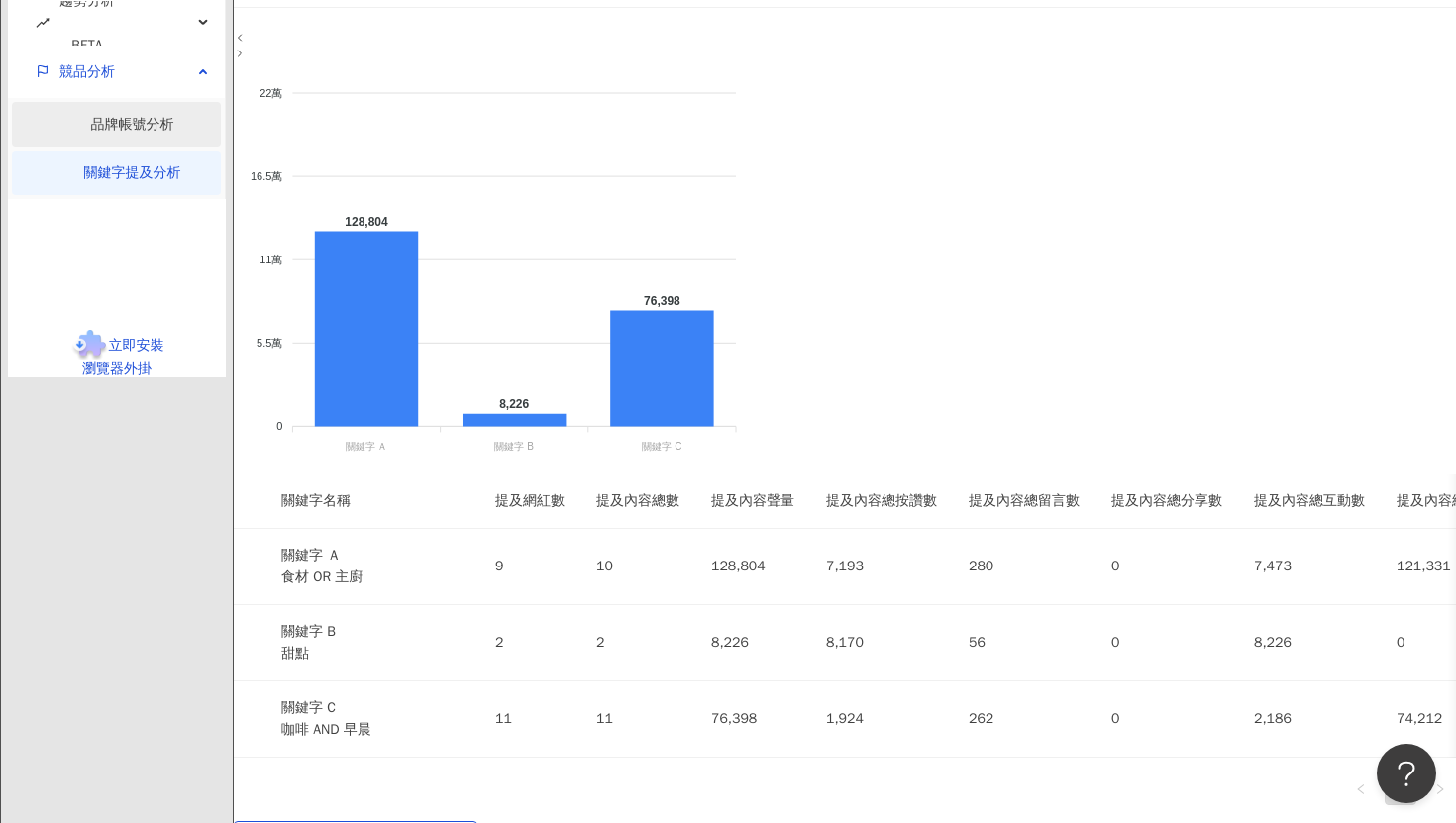 click on "品牌帳號分析" at bounding box center (133, 124) 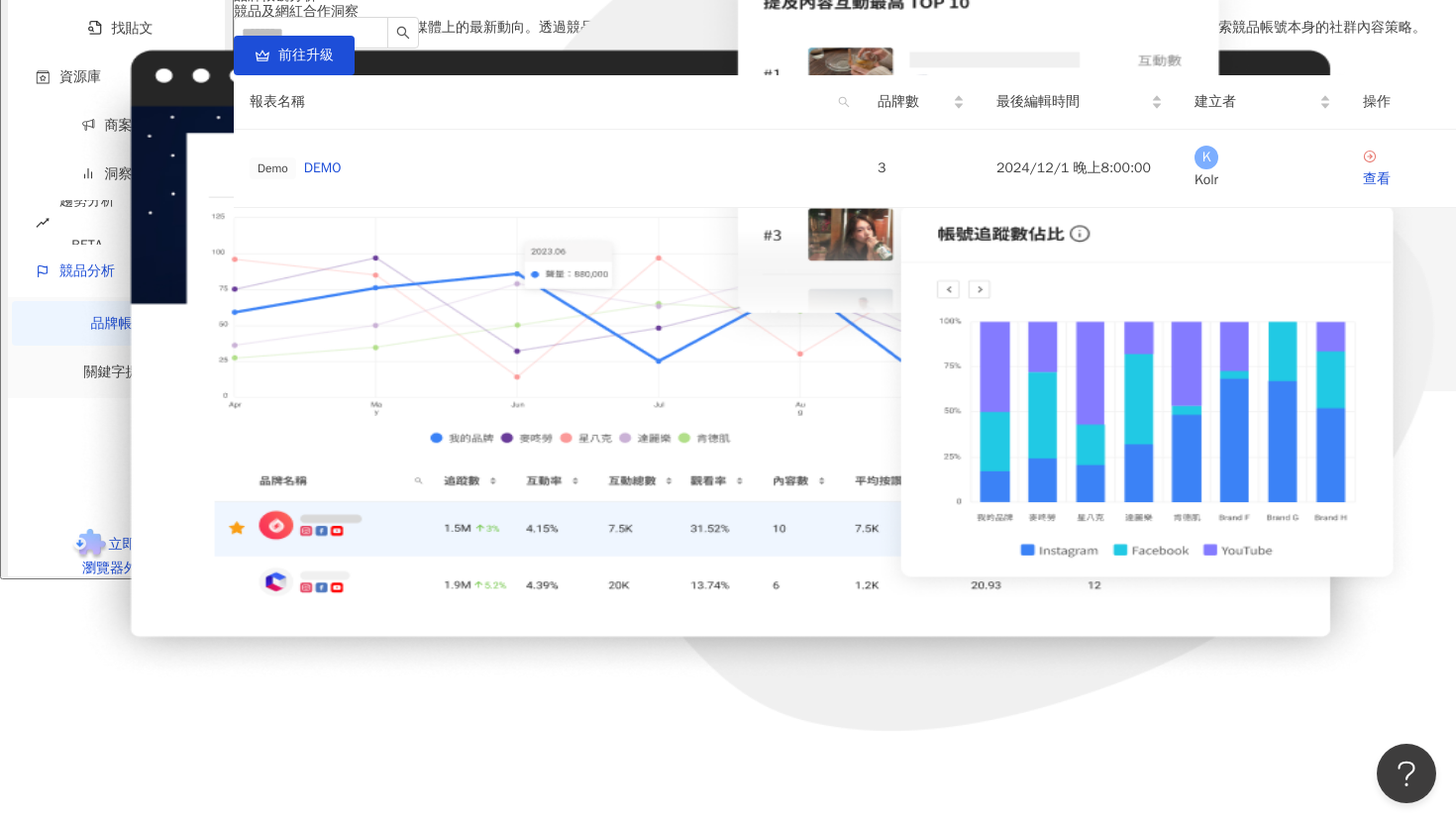 scroll, scrollTop: 192, scrollLeft: 0, axis: vertical 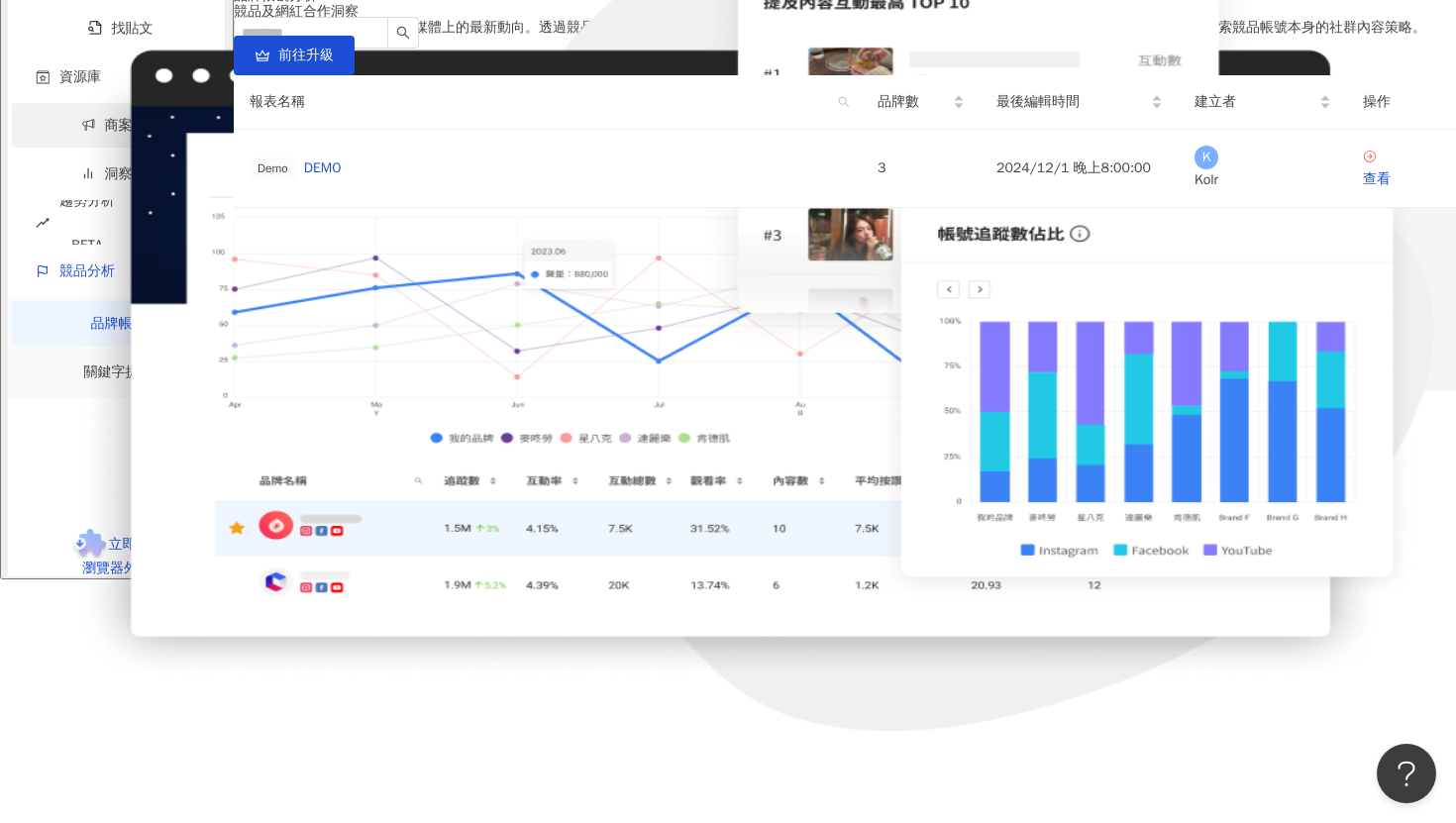 click on "商案媒合" at bounding box center [121, 125] 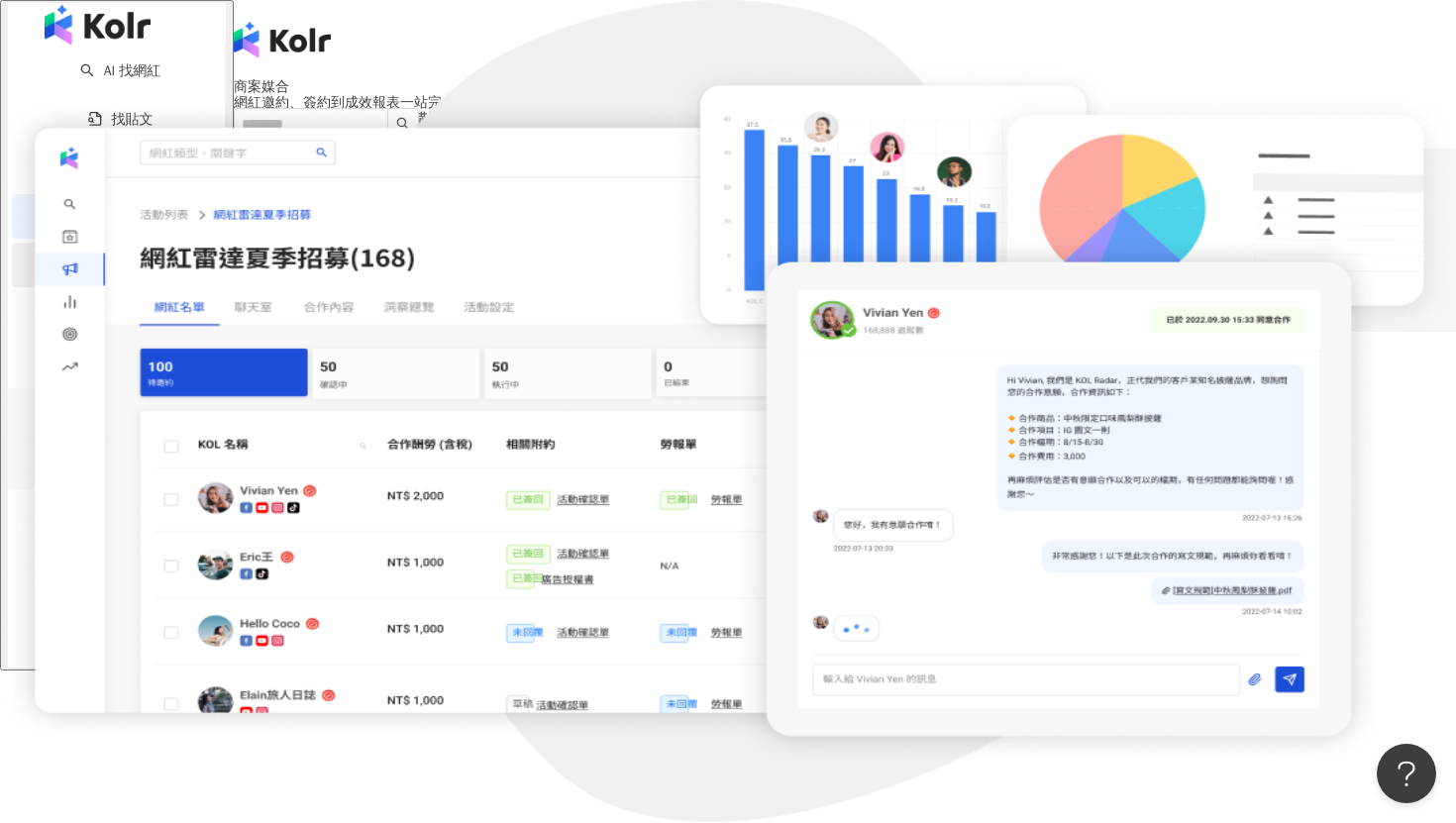 click on "洞察報告" at bounding box center [121, 264] 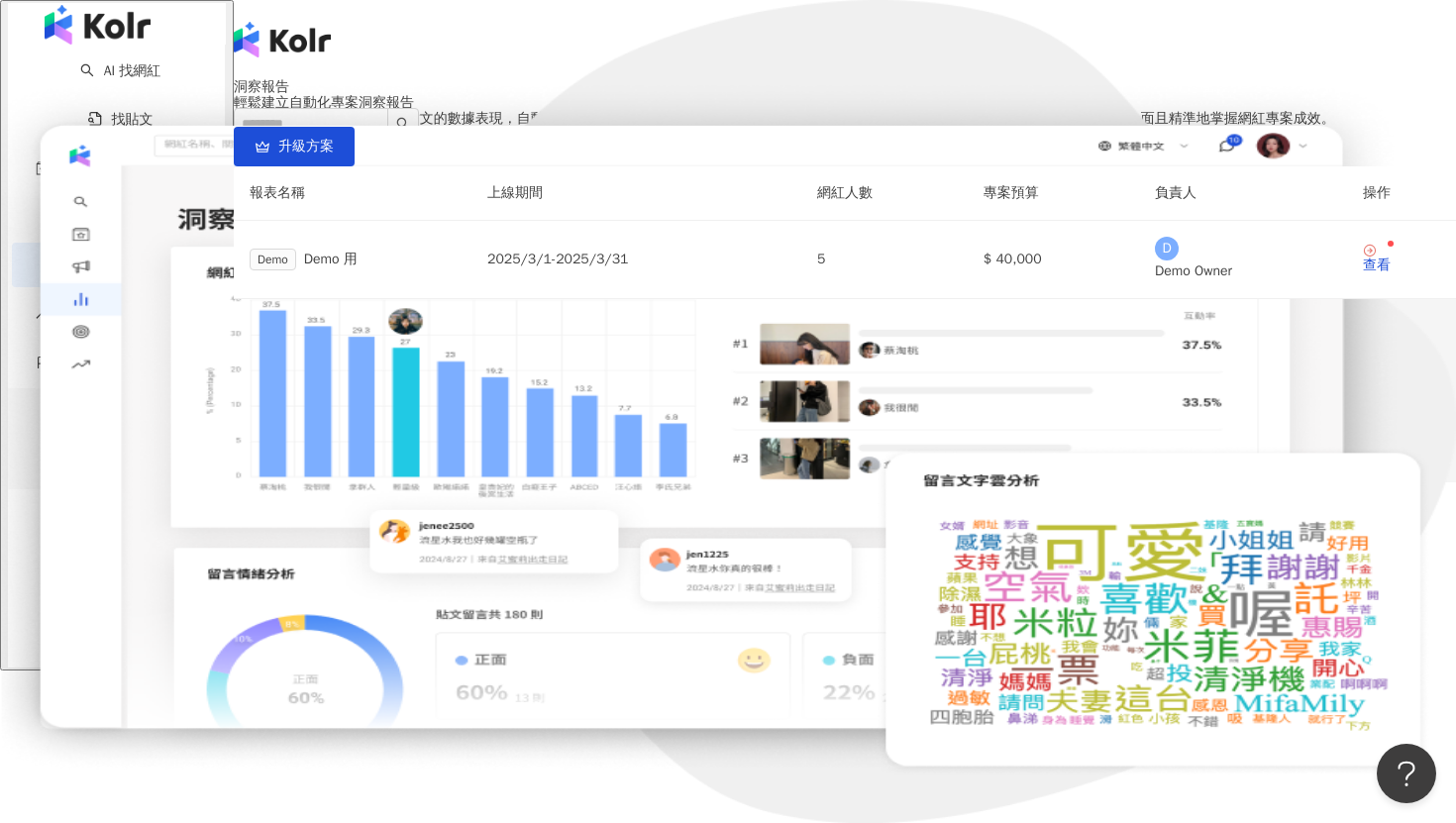 scroll, scrollTop: 192, scrollLeft: 0, axis: vertical 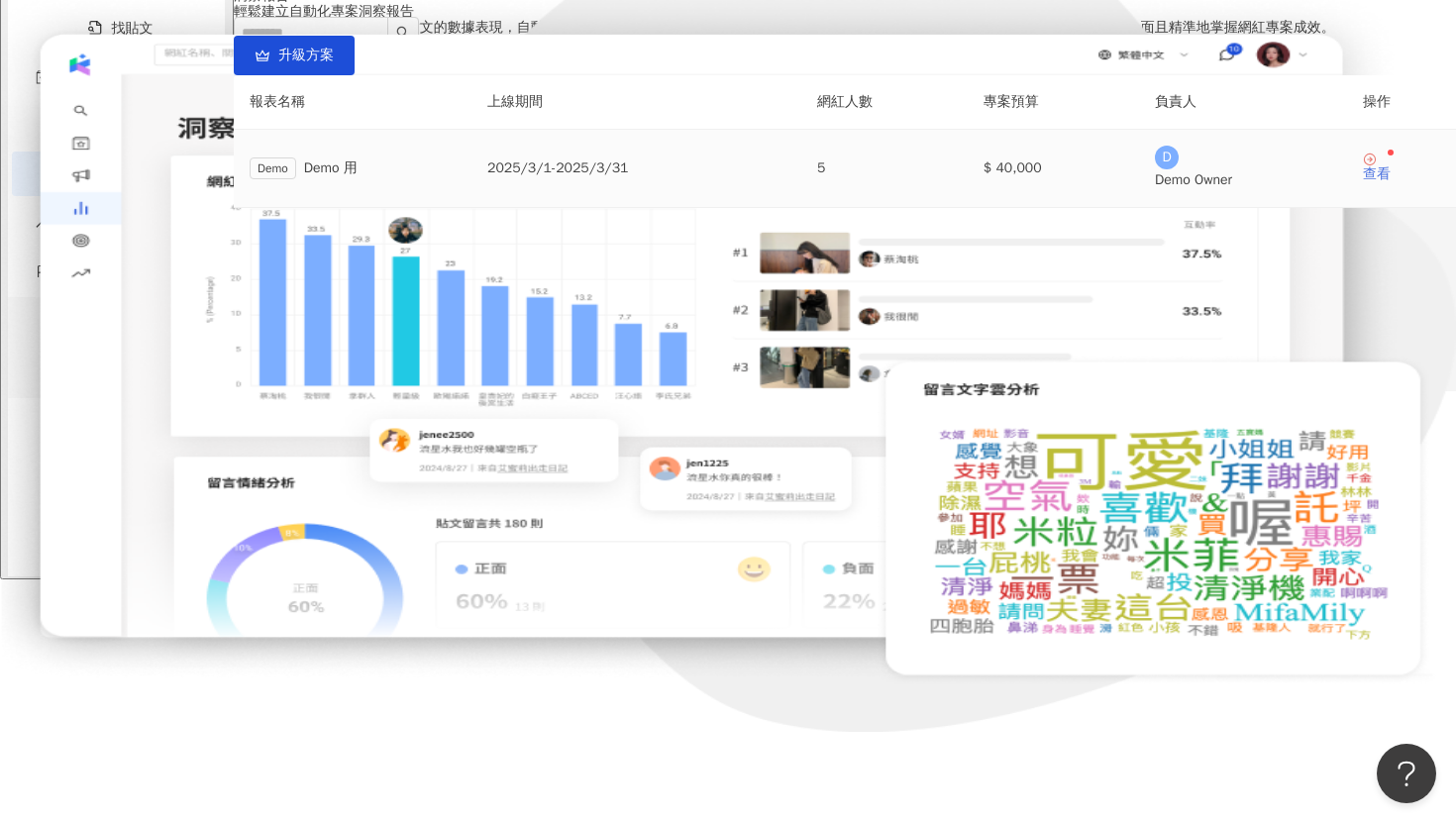 click on "查看" at bounding box center (1377, 174) 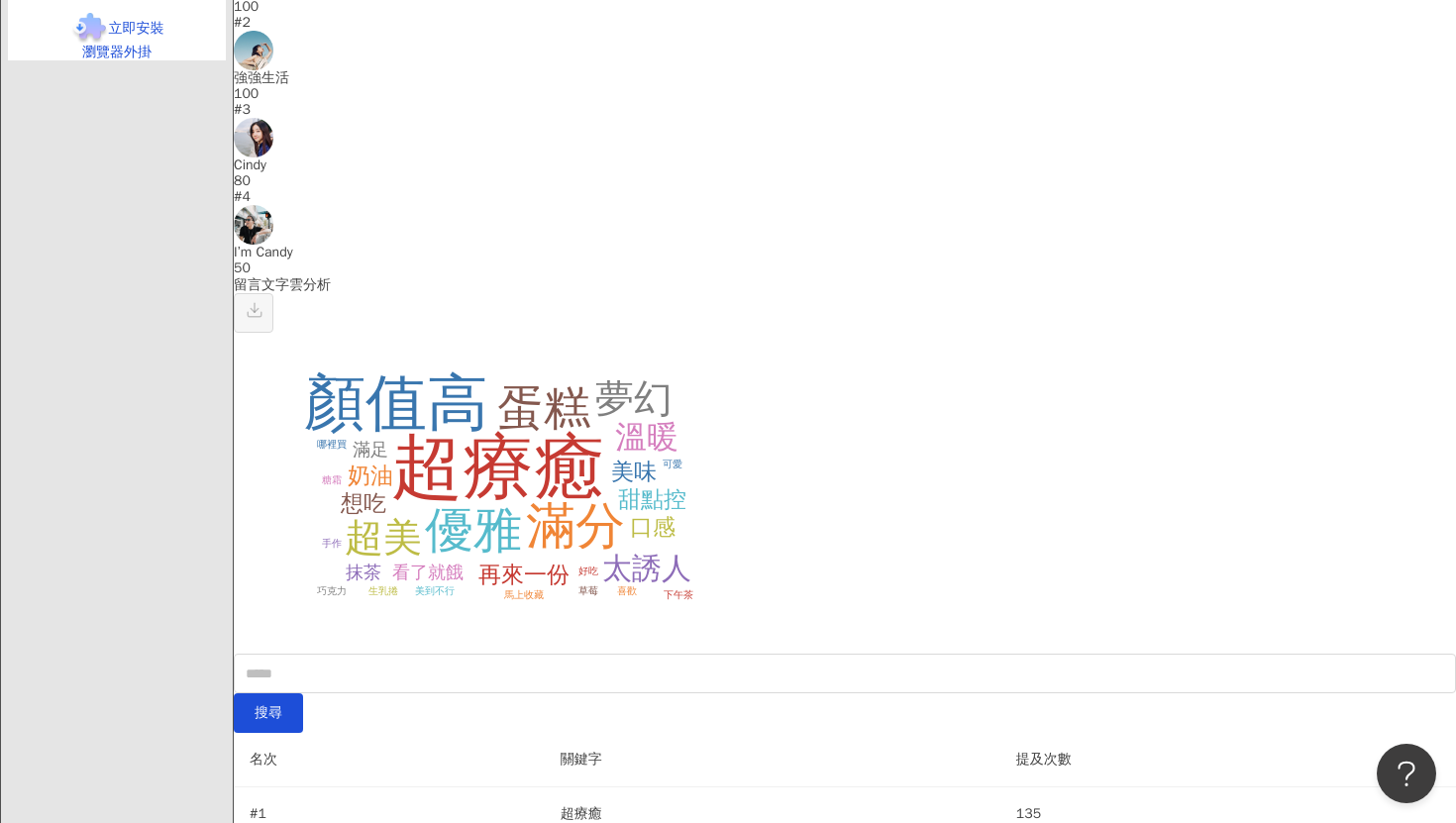 scroll, scrollTop: 5831, scrollLeft: 0, axis: vertical 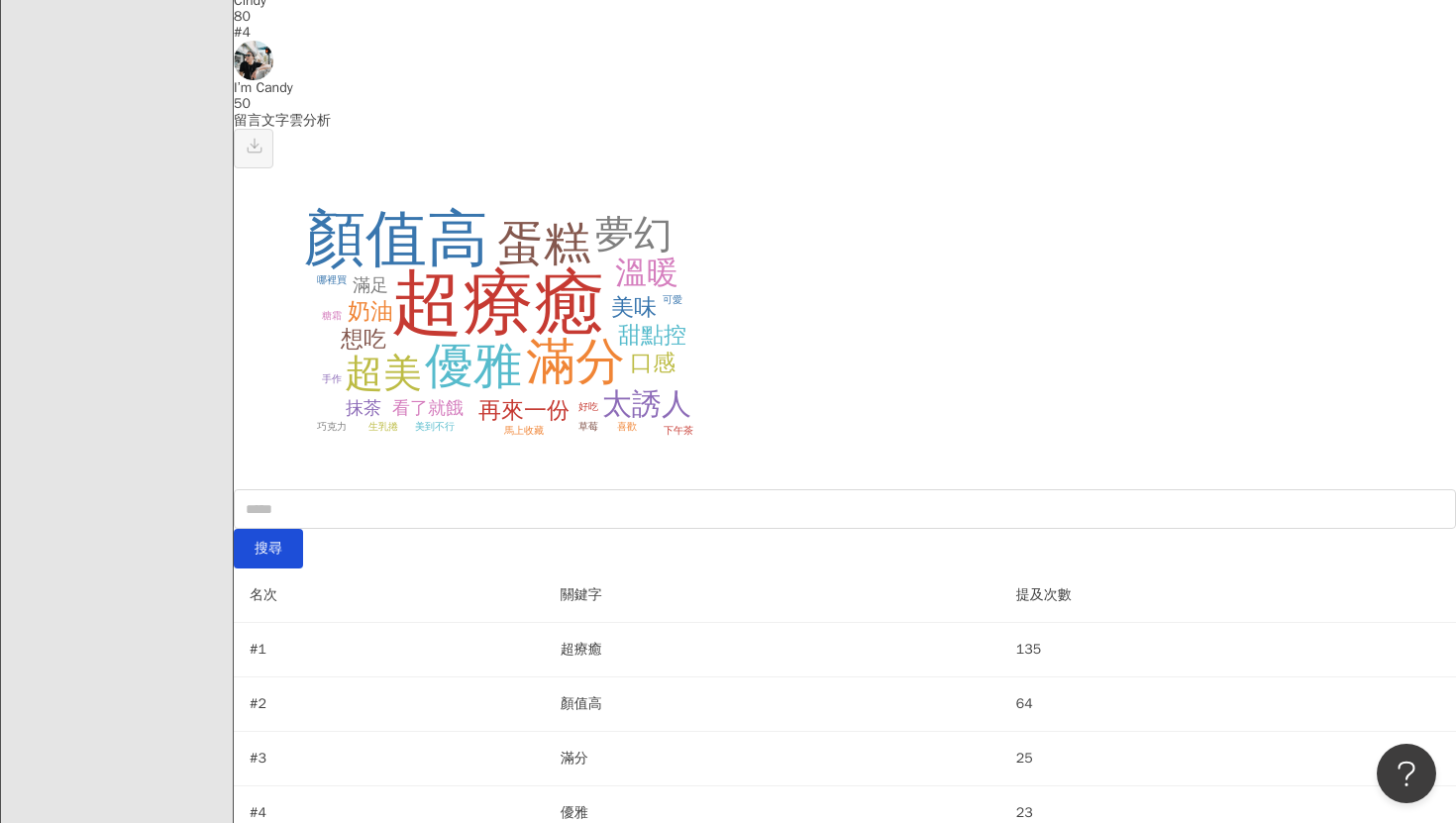 click on "關鍵字提及分析" at bounding box center (133, -309) 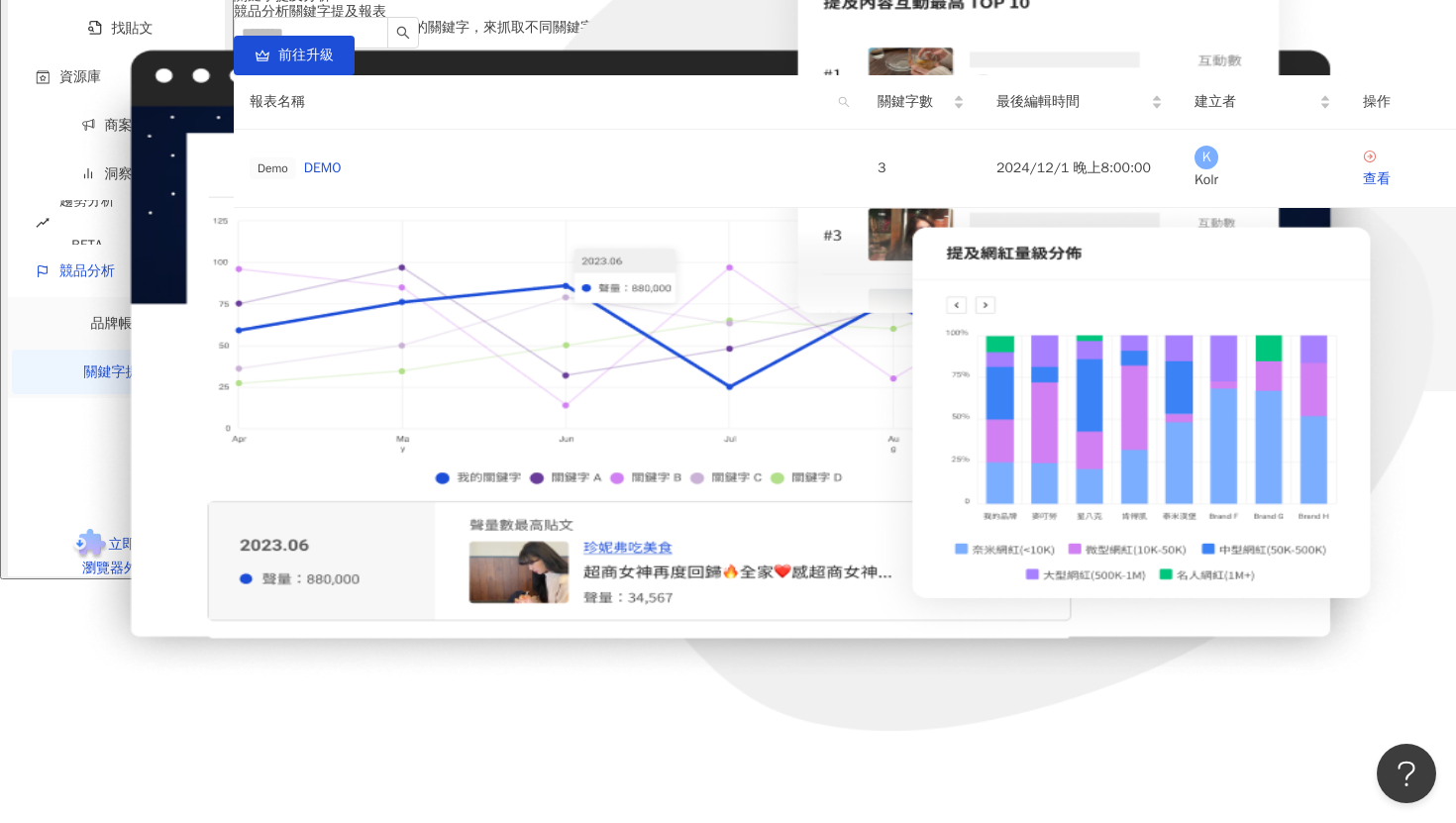 scroll, scrollTop: 0, scrollLeft: 0, axis: both 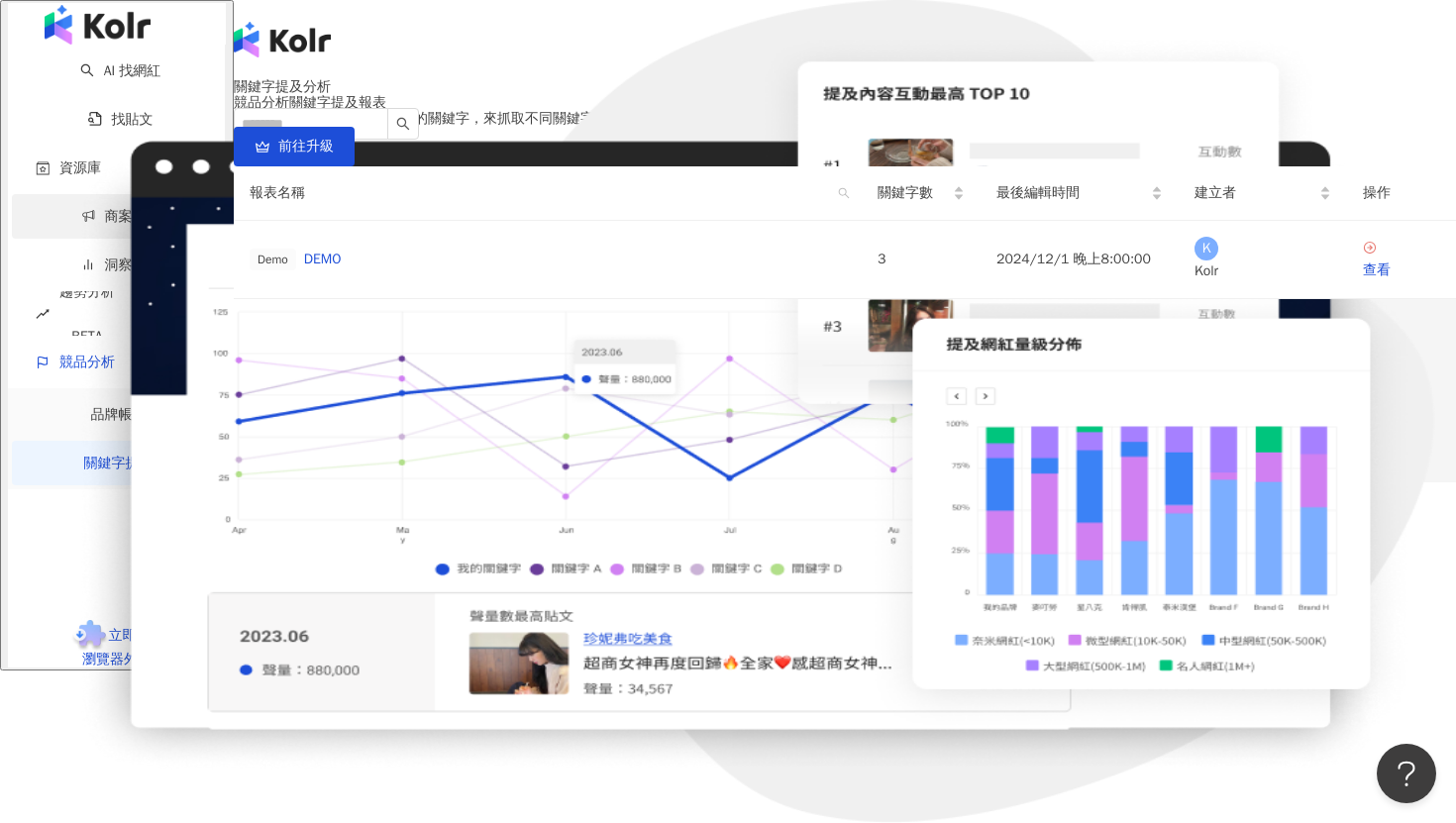 click on "商案媒合" at bounding box center [121, 216] 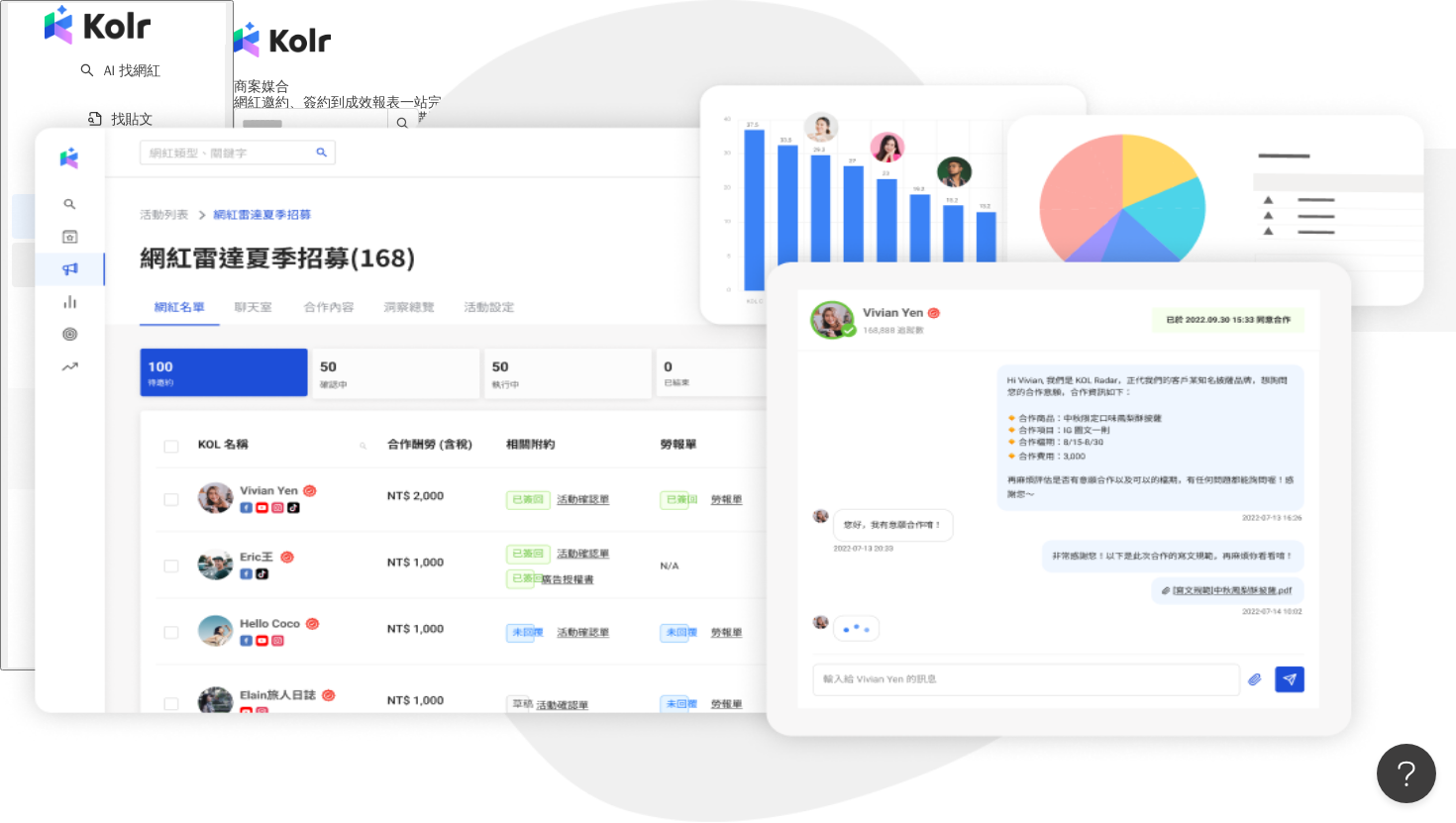 click on "洞察報告" at bounding box center (121, 264) 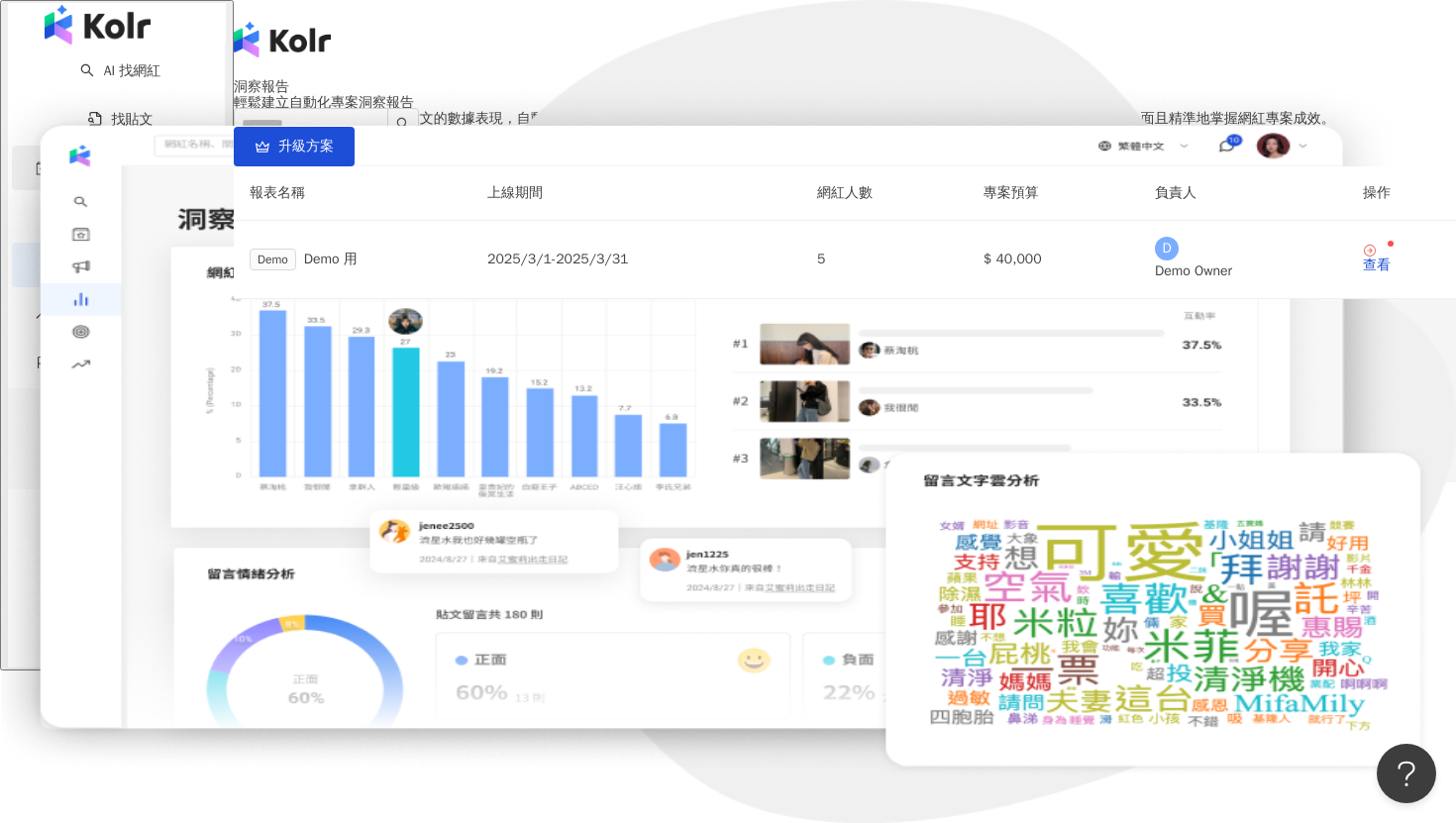 click on "資源庫" at bounding box center [116, 167] 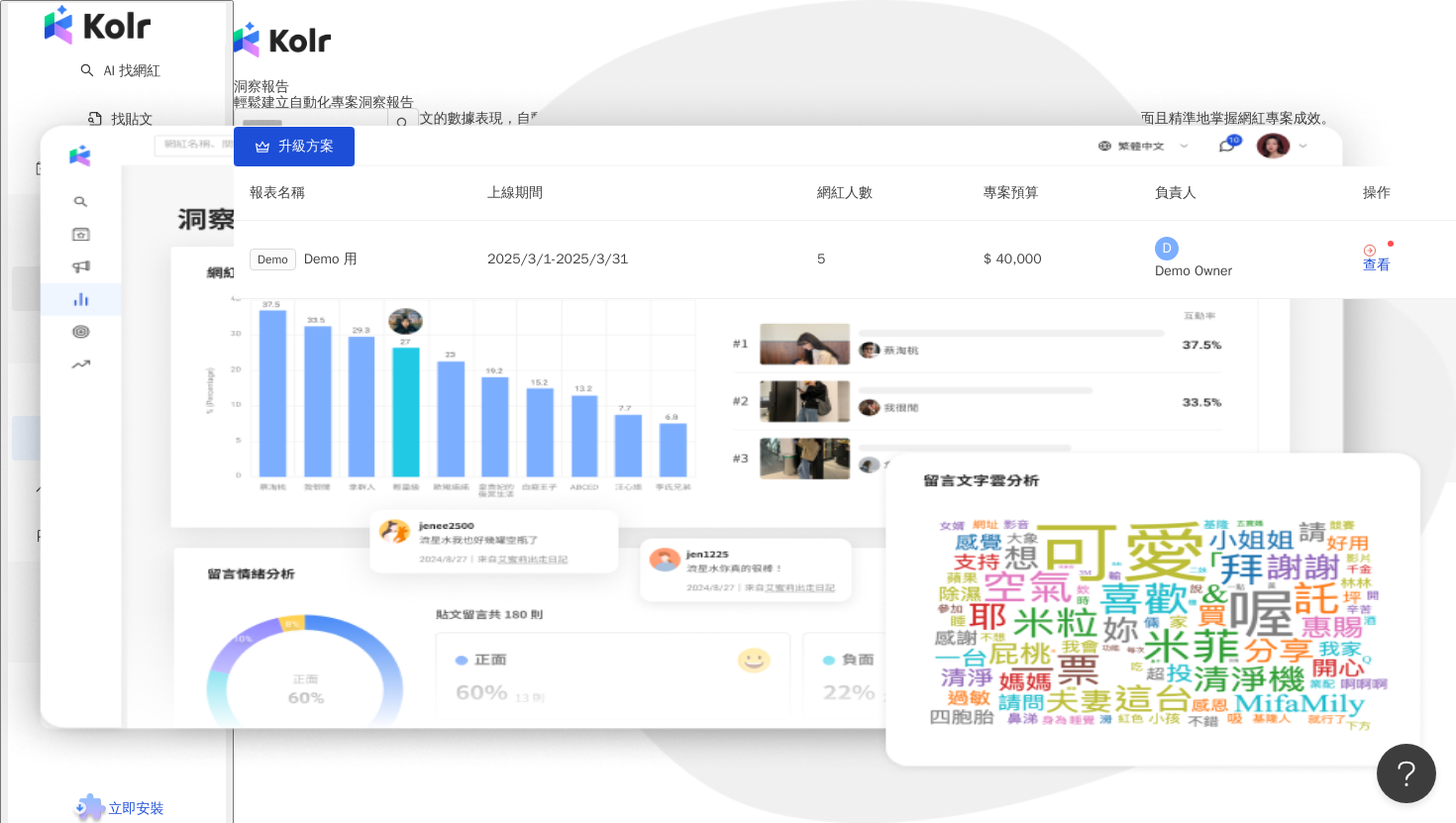 click on "網紅收藏" at bounding box center (133, 288) 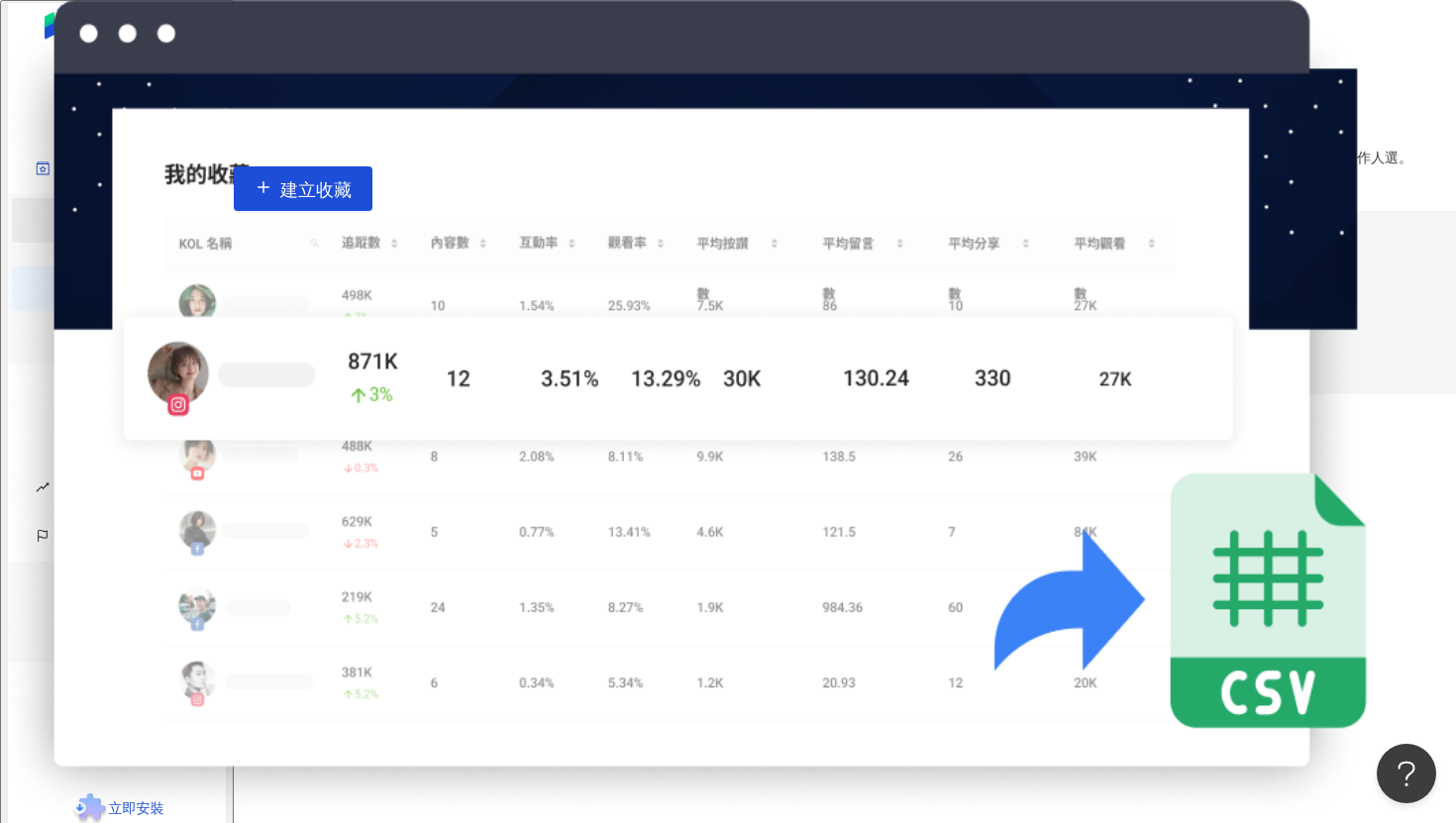 click on "網紅管理" at bounding box center [133, 220] 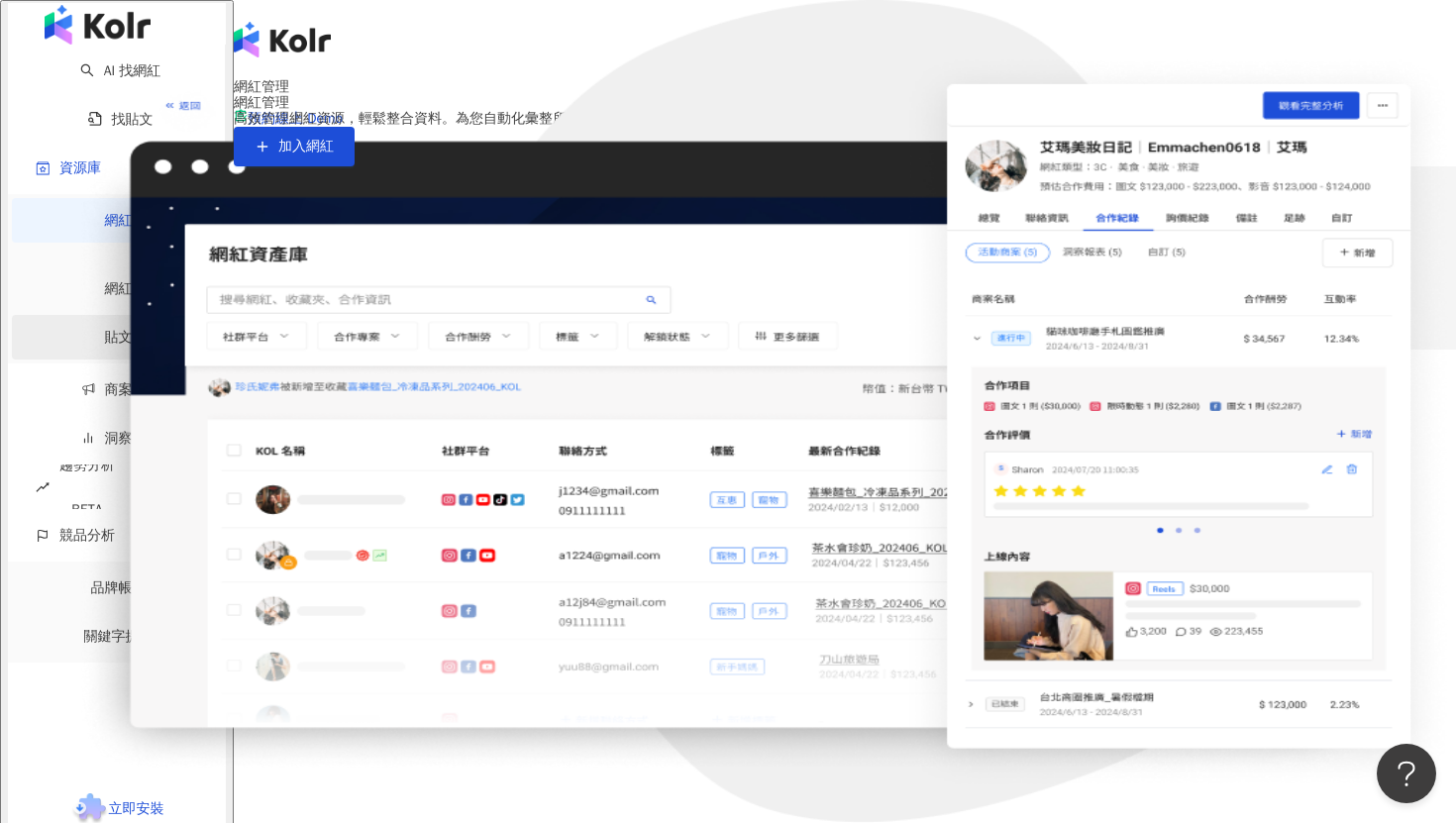 click on "貼文收藏" at bounding box center [133, 337] 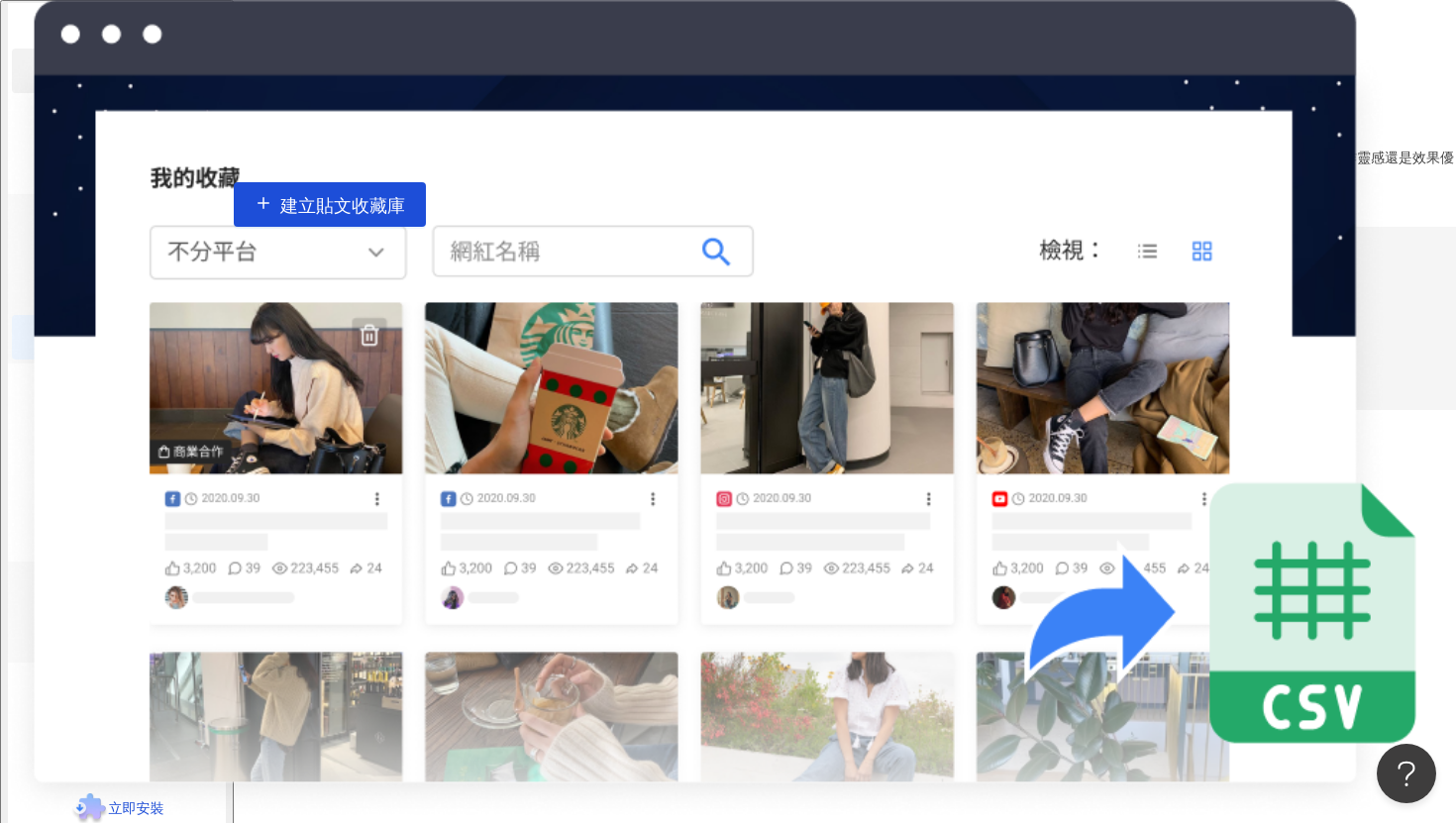 click on "AI 找網紅" at bounding box center (121, 70) 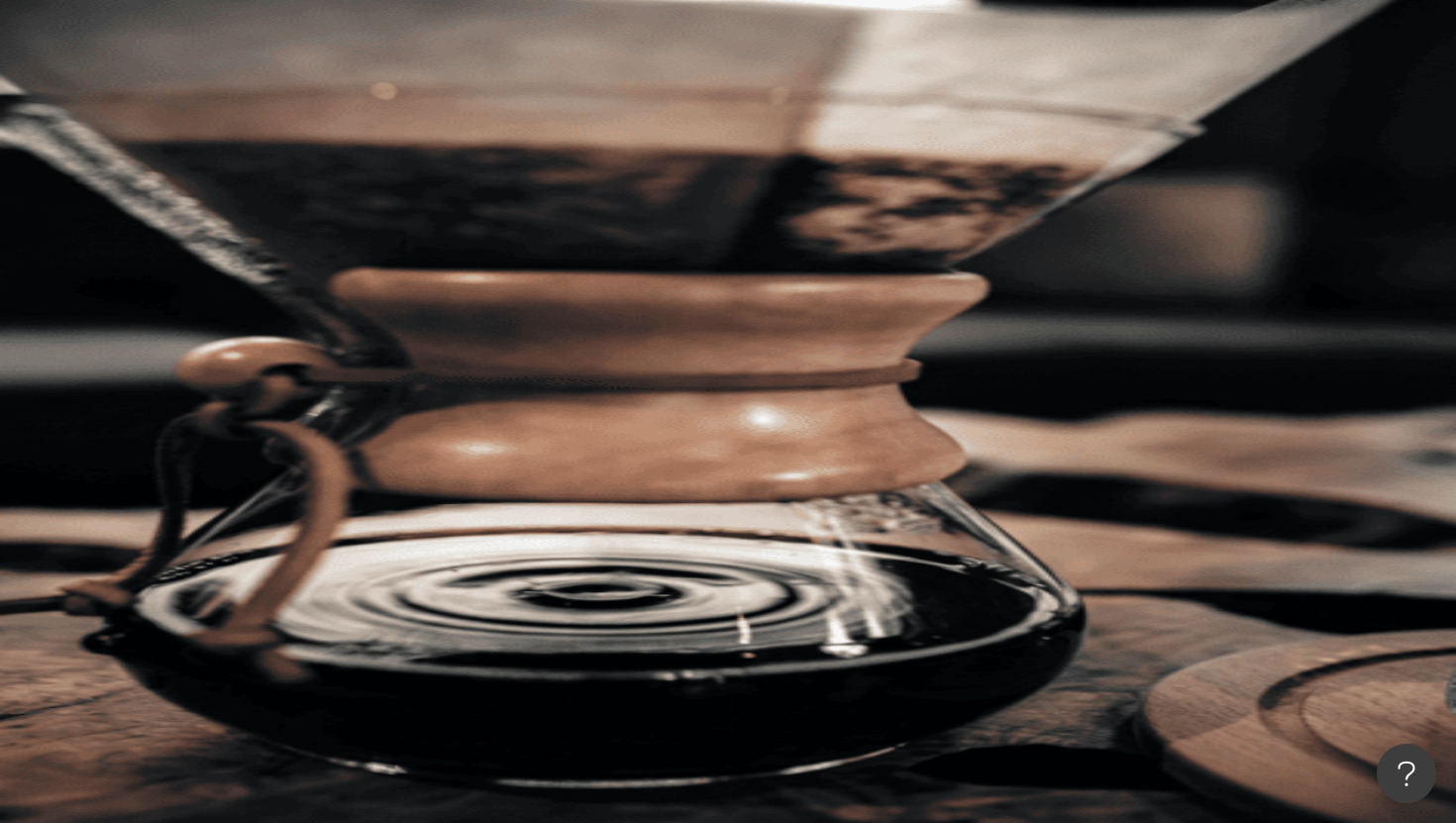 click on "找貼文" at bounding box center [121, 3032] 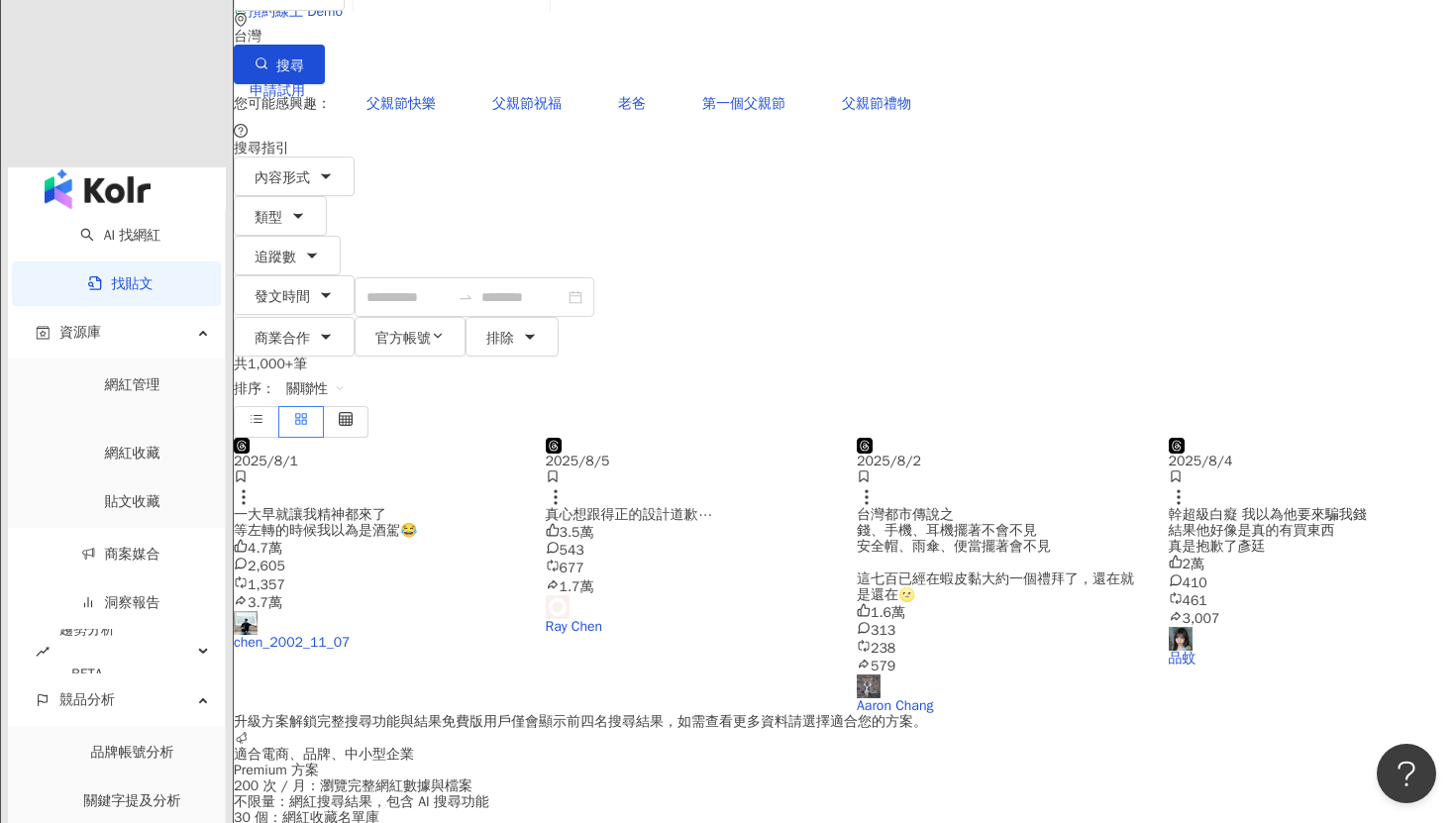 scroll, scrollTop: 0, scrollLeft: 0, axis: both 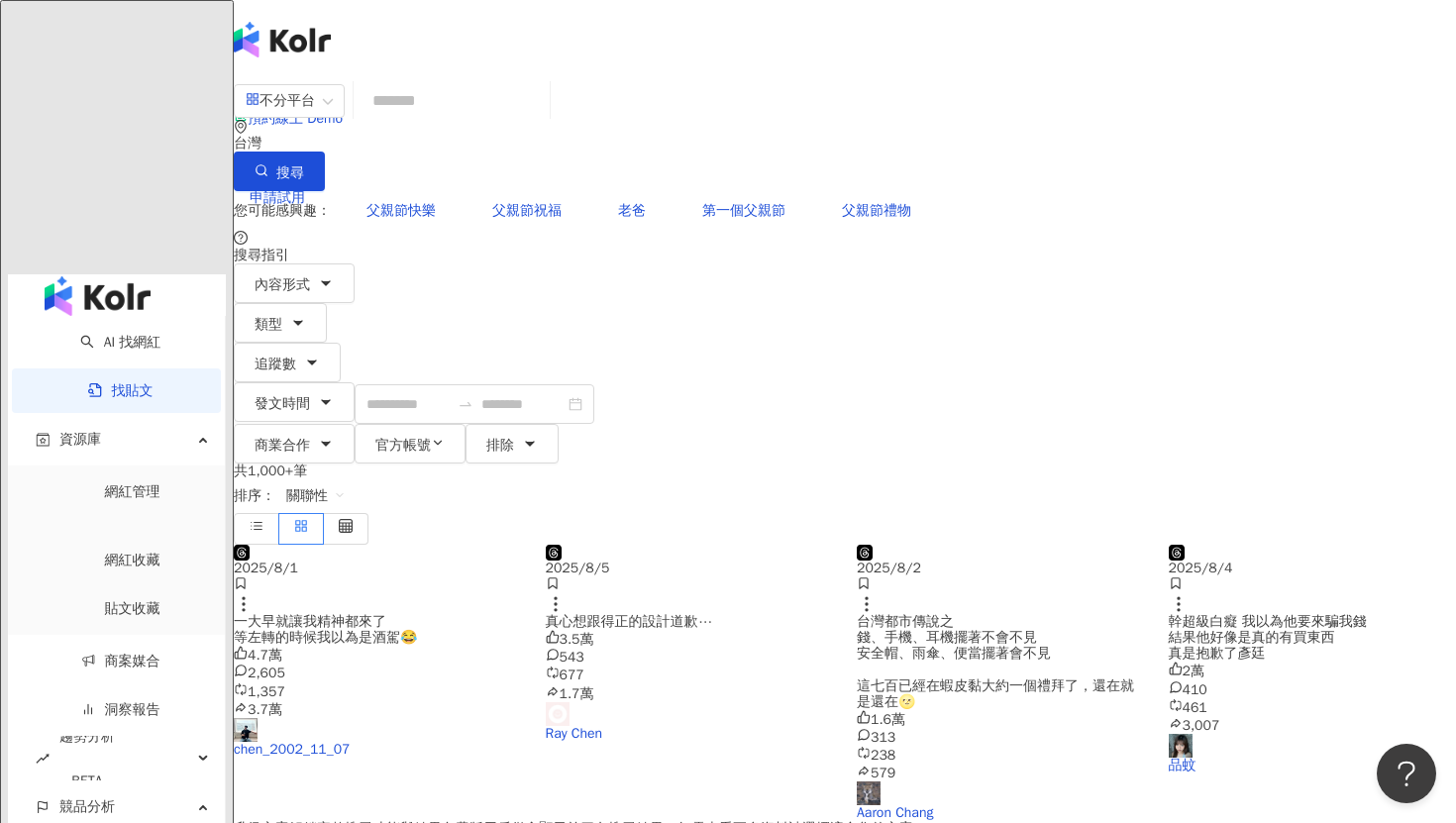 click on "品牌帳號分析" at bounding box center [133, 859] 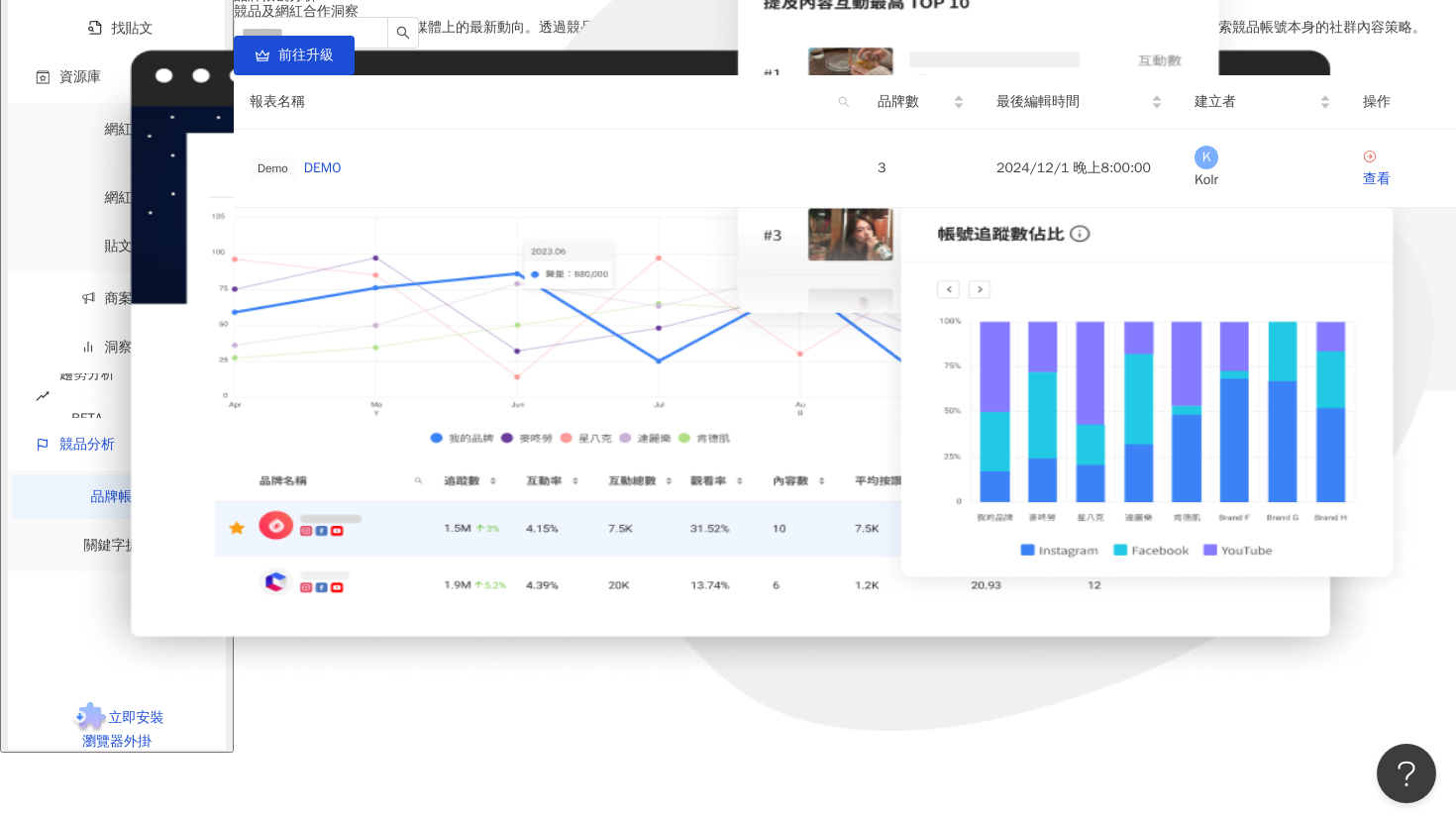 scroll, scrollTop: 192, scrollLeft: 0, axis: vertical 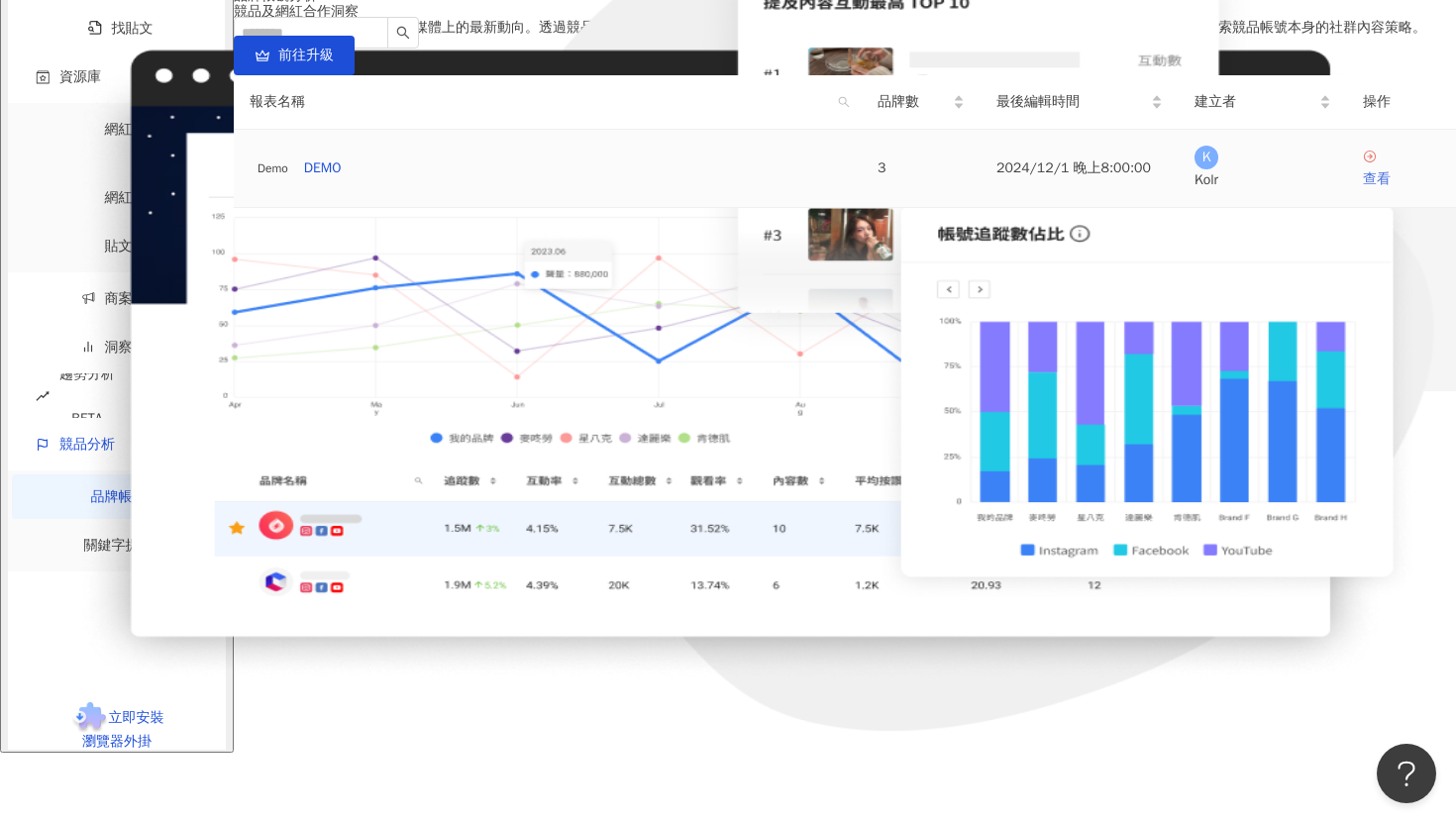 click on "查看" at bounding box center [1402, 179] 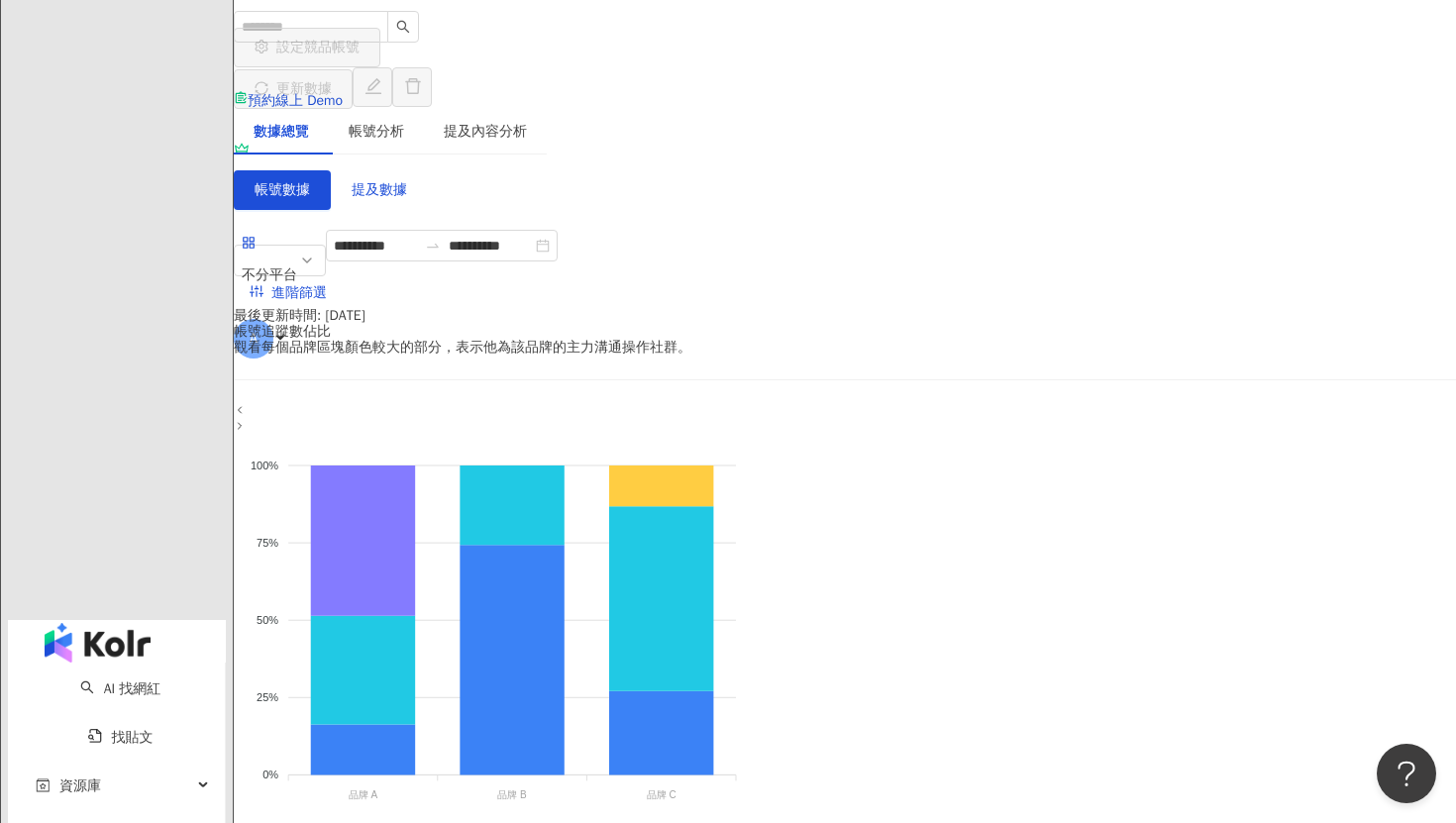 scroll, scrollTop: 153, scrollLeft: 0, axis: vertical 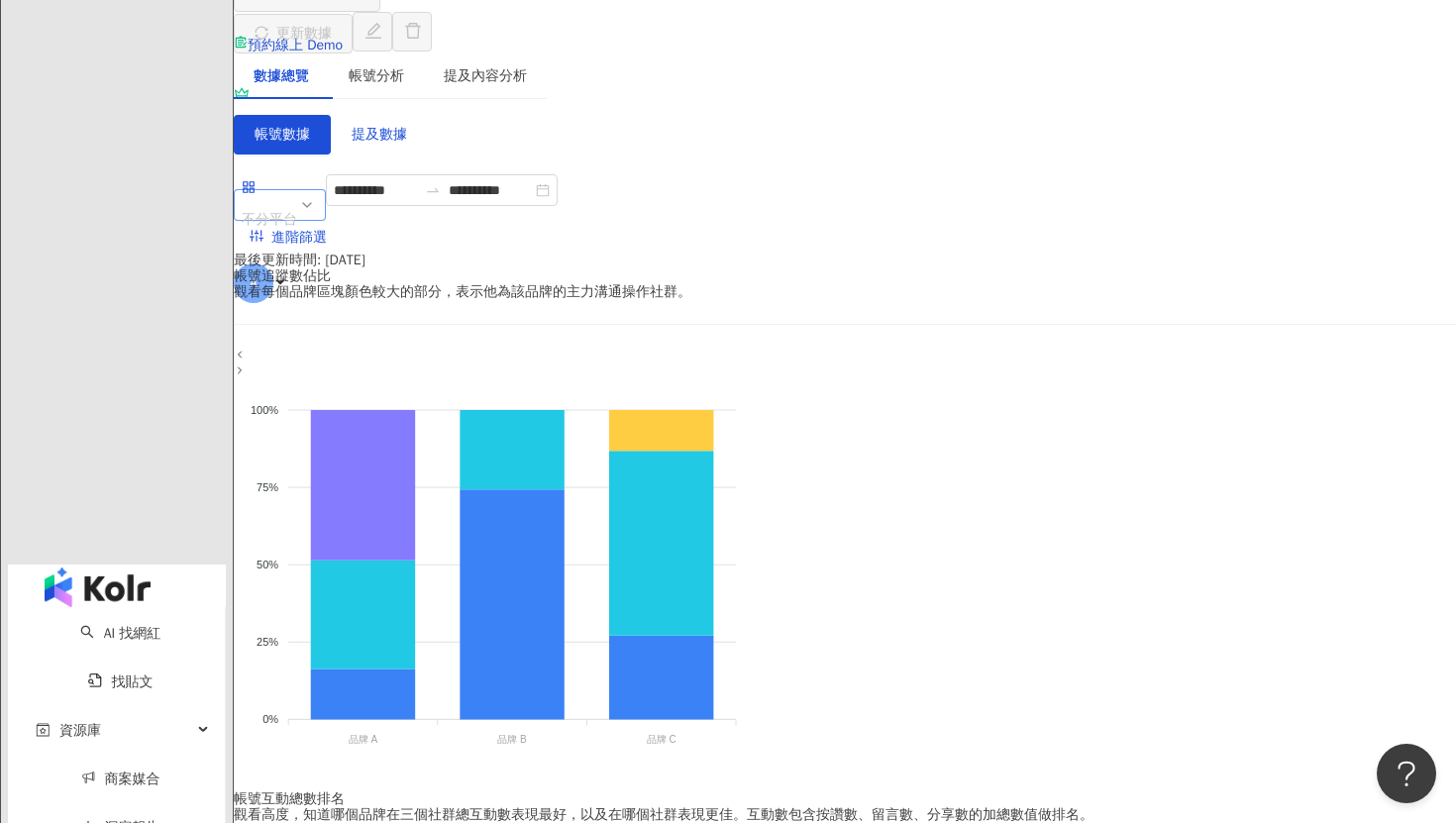 click on "不分平台" at bounding box center [279, 205] 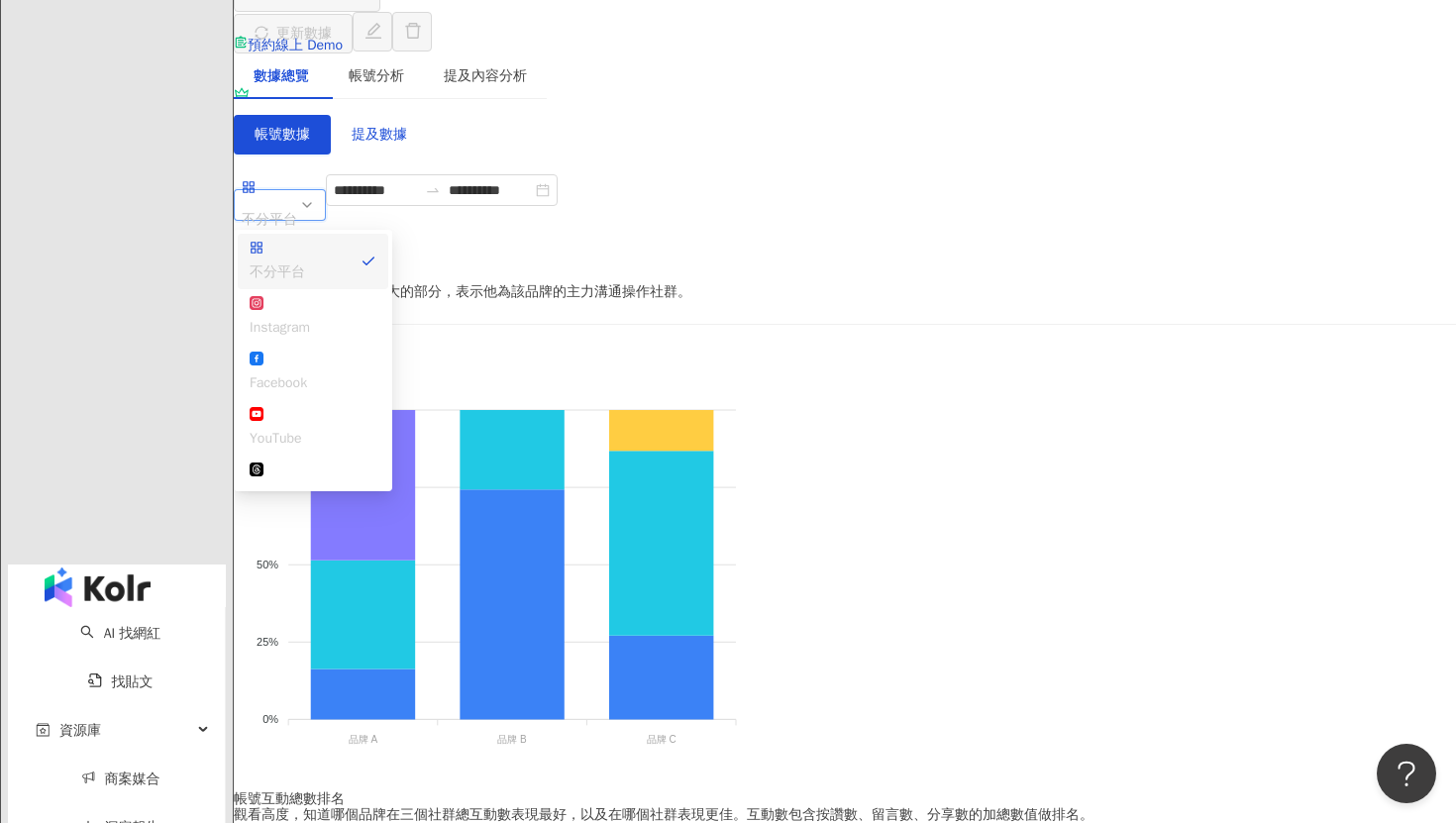 click on "Instagram" at bounding box center [313, 317] 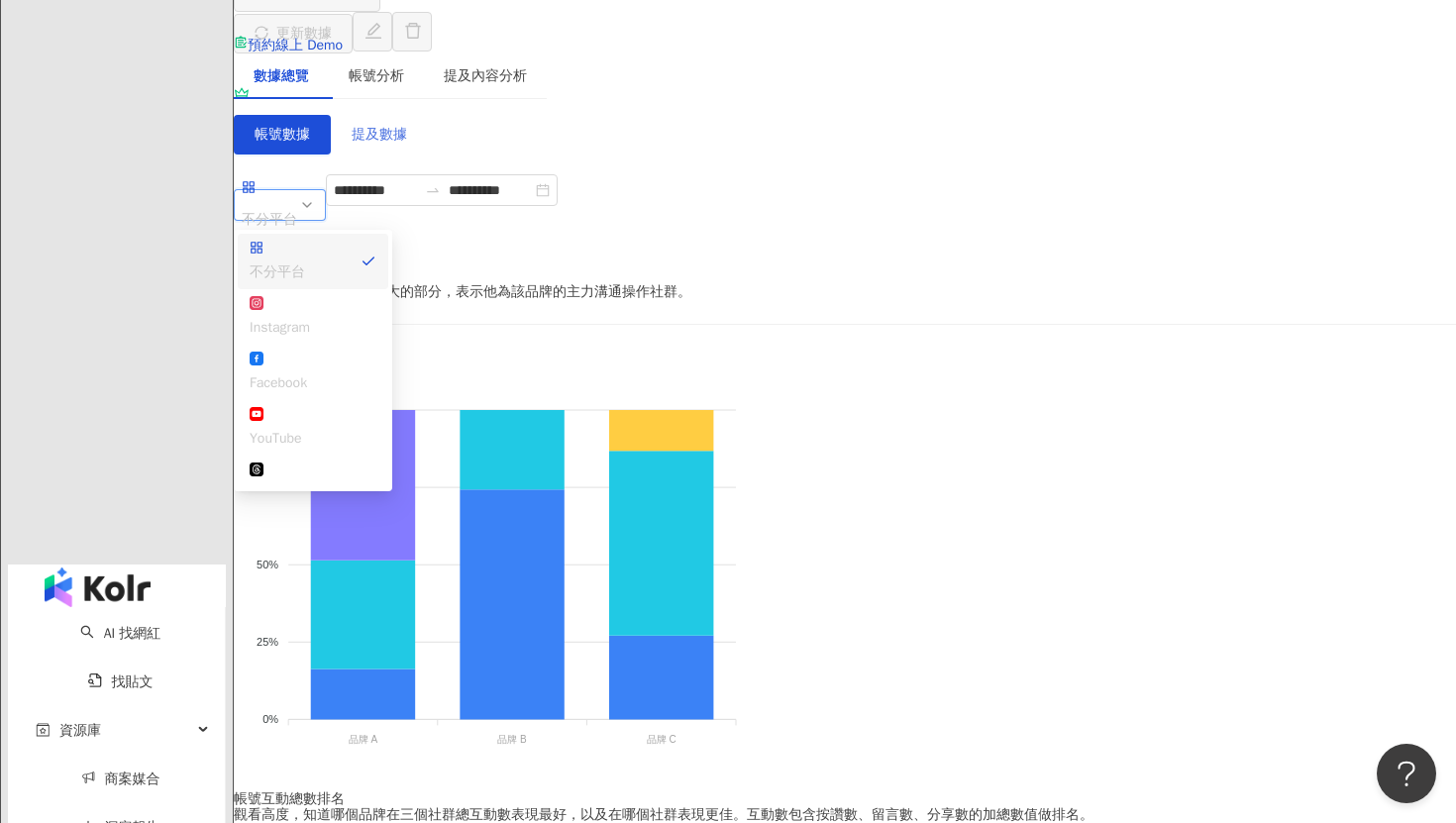 click on "提及數據" at bounding box center (379, 135) 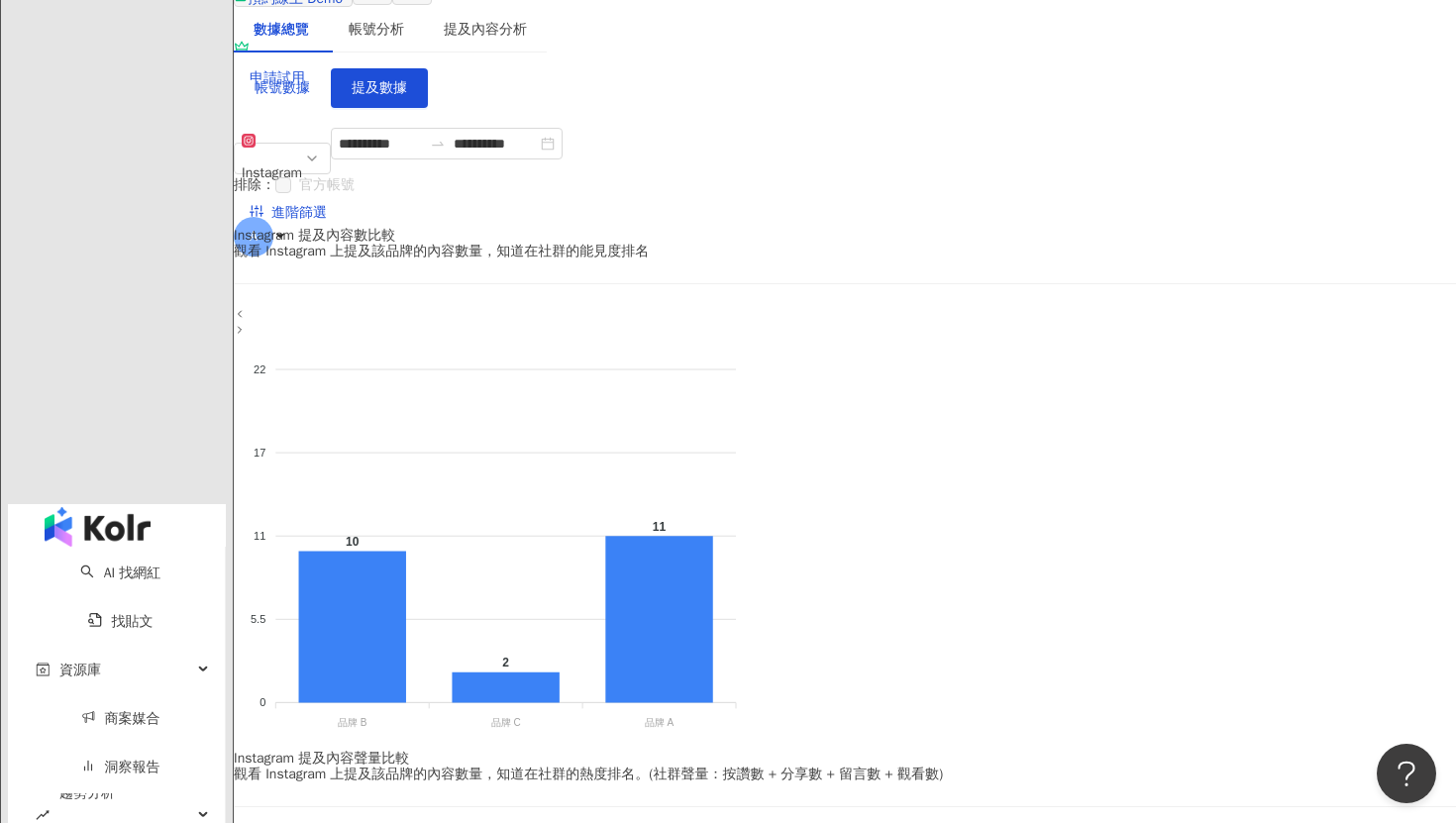 scroll, scrollTop: 0, scrollLeft: 0, axis: both 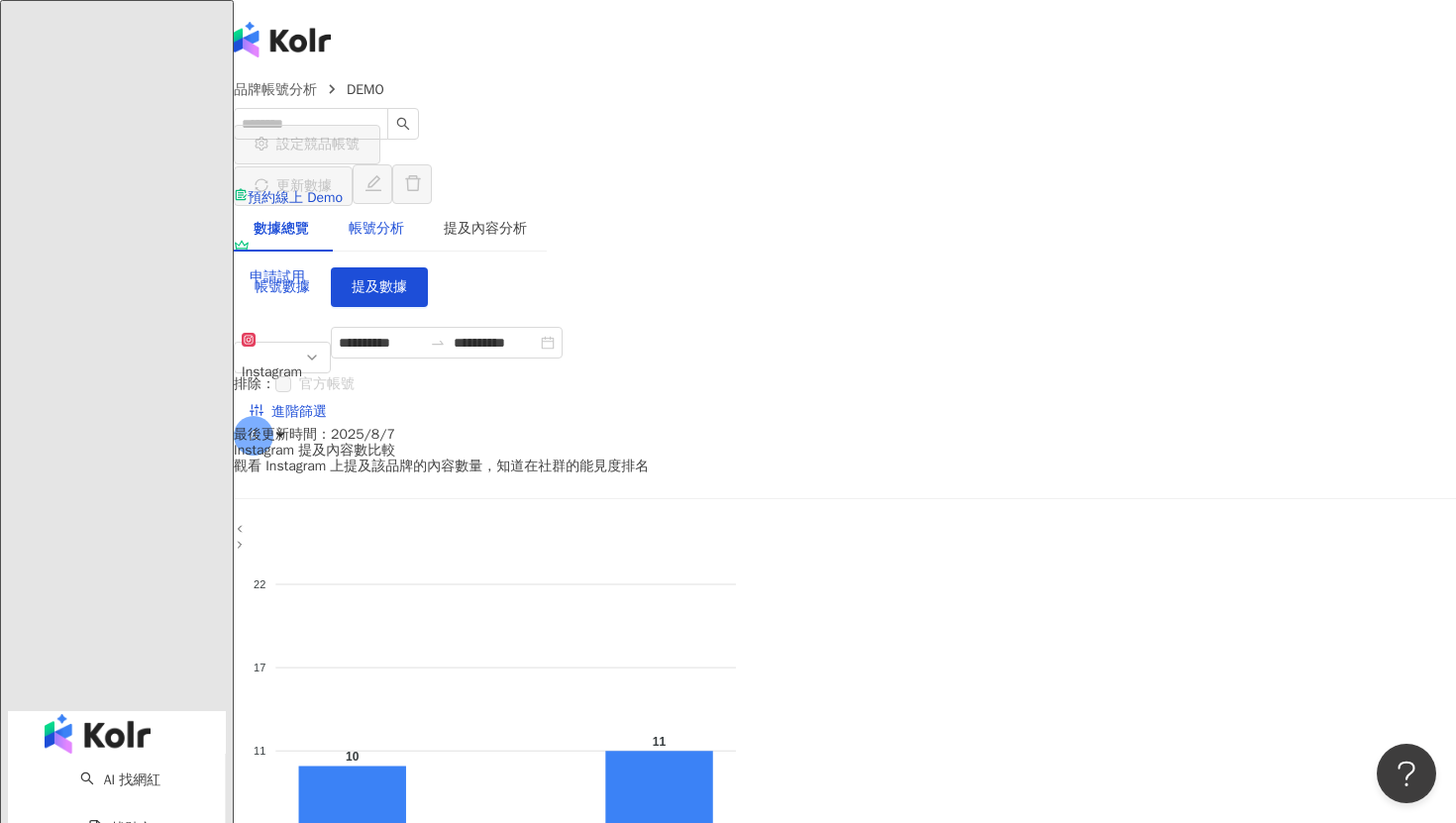 click on "帳號分析" at bounding box center [376, 229] 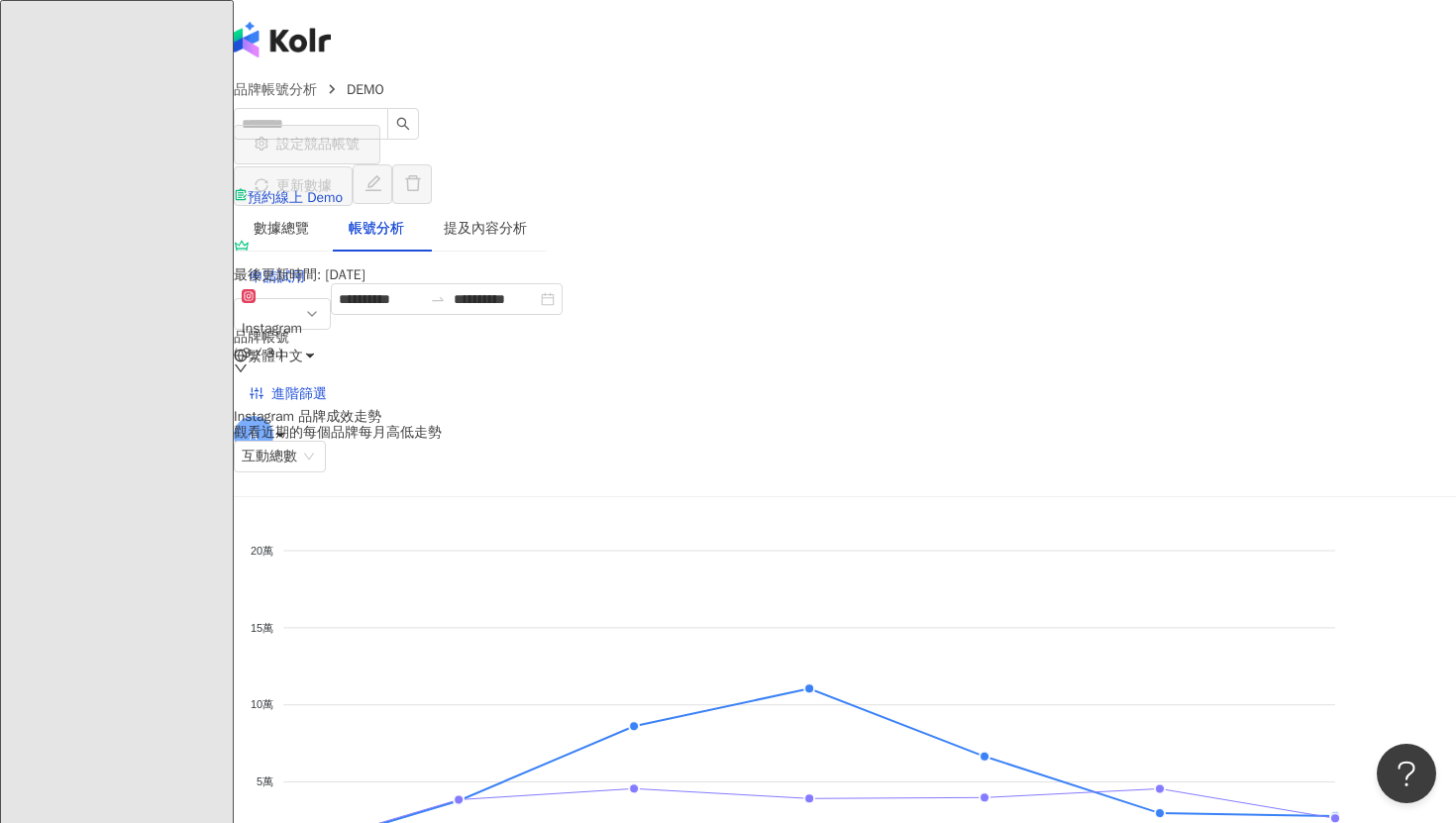 scroll, scrollTop: 122, scrollLeft: 0, axis: vertical 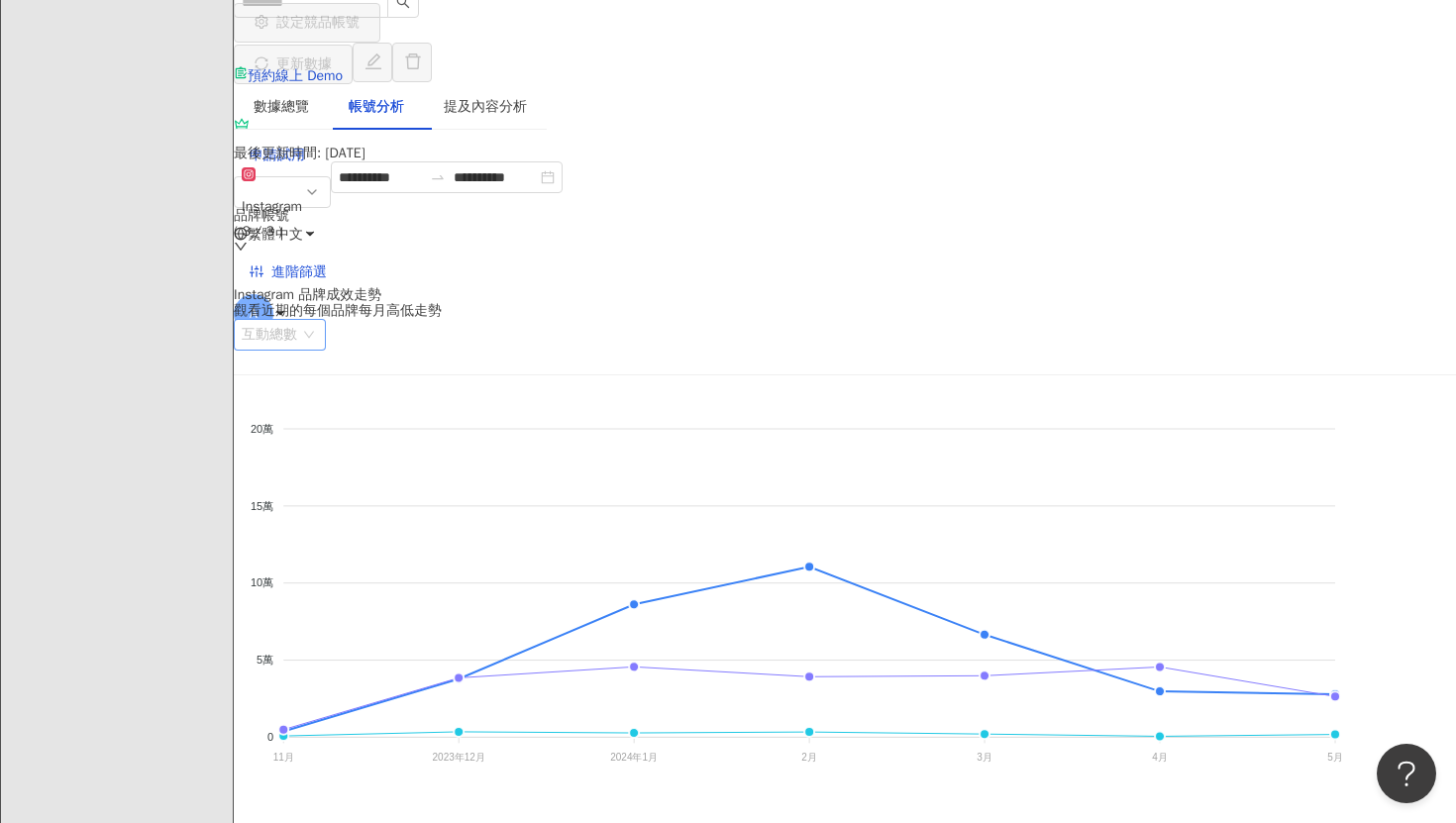 click on "互動總數" at bounding box center [279, 335] 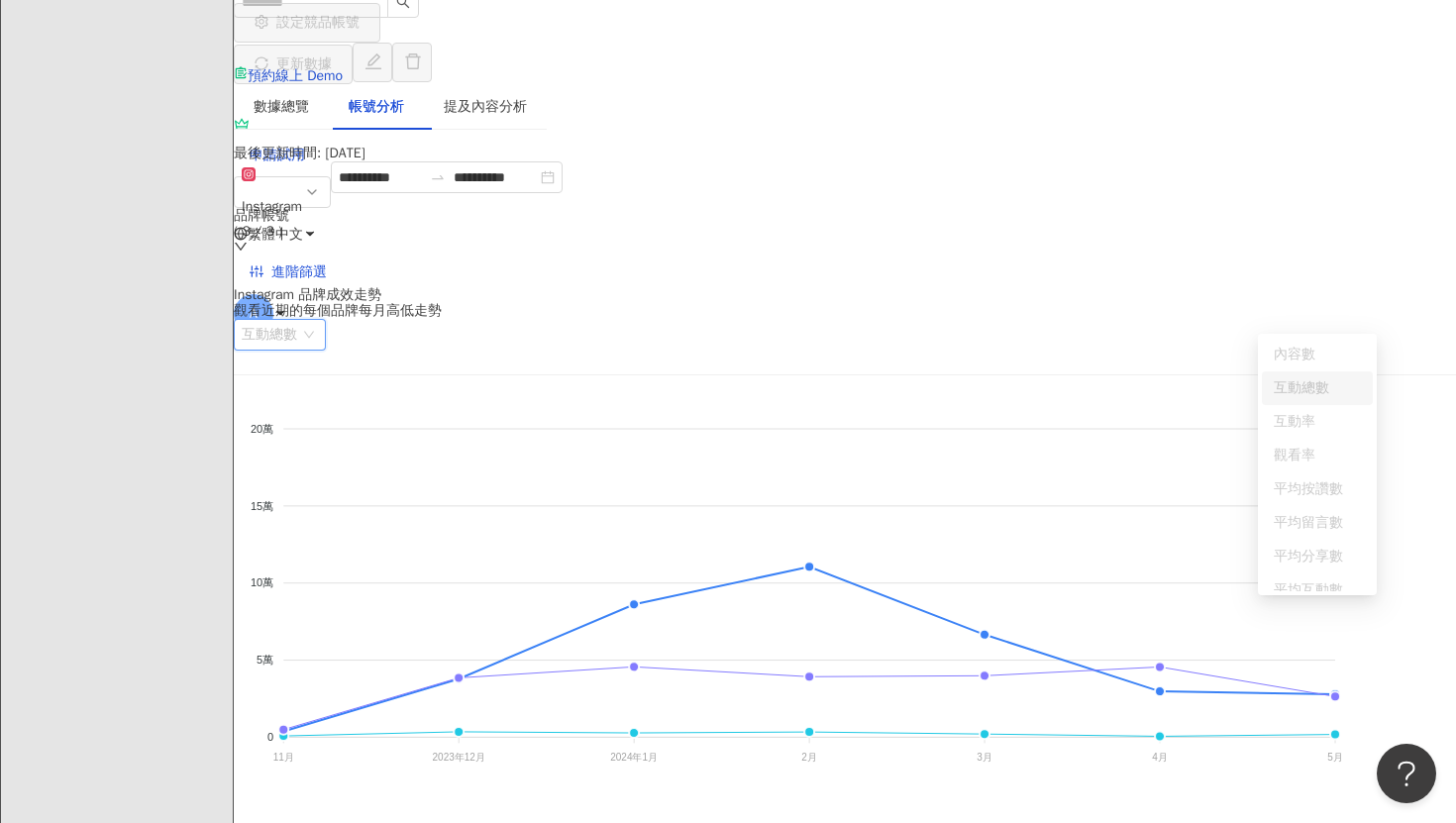 click on "互動率" at bounding box center (1317, 422) 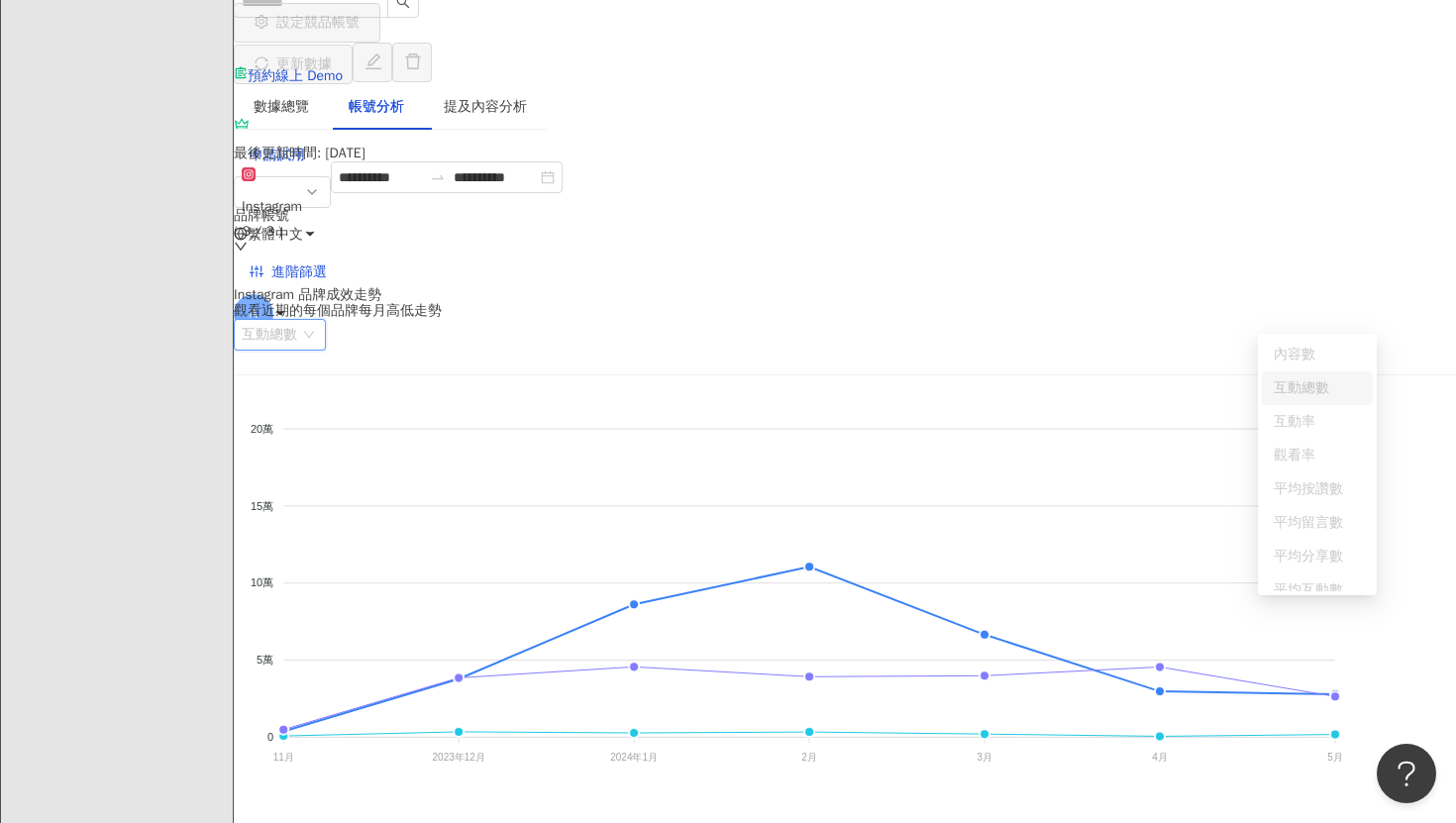 click on "Instagram 品牌成效走勢 觀看近期的每個品牌每月高低走勢 互動總數" at bounding box center [845, 319] 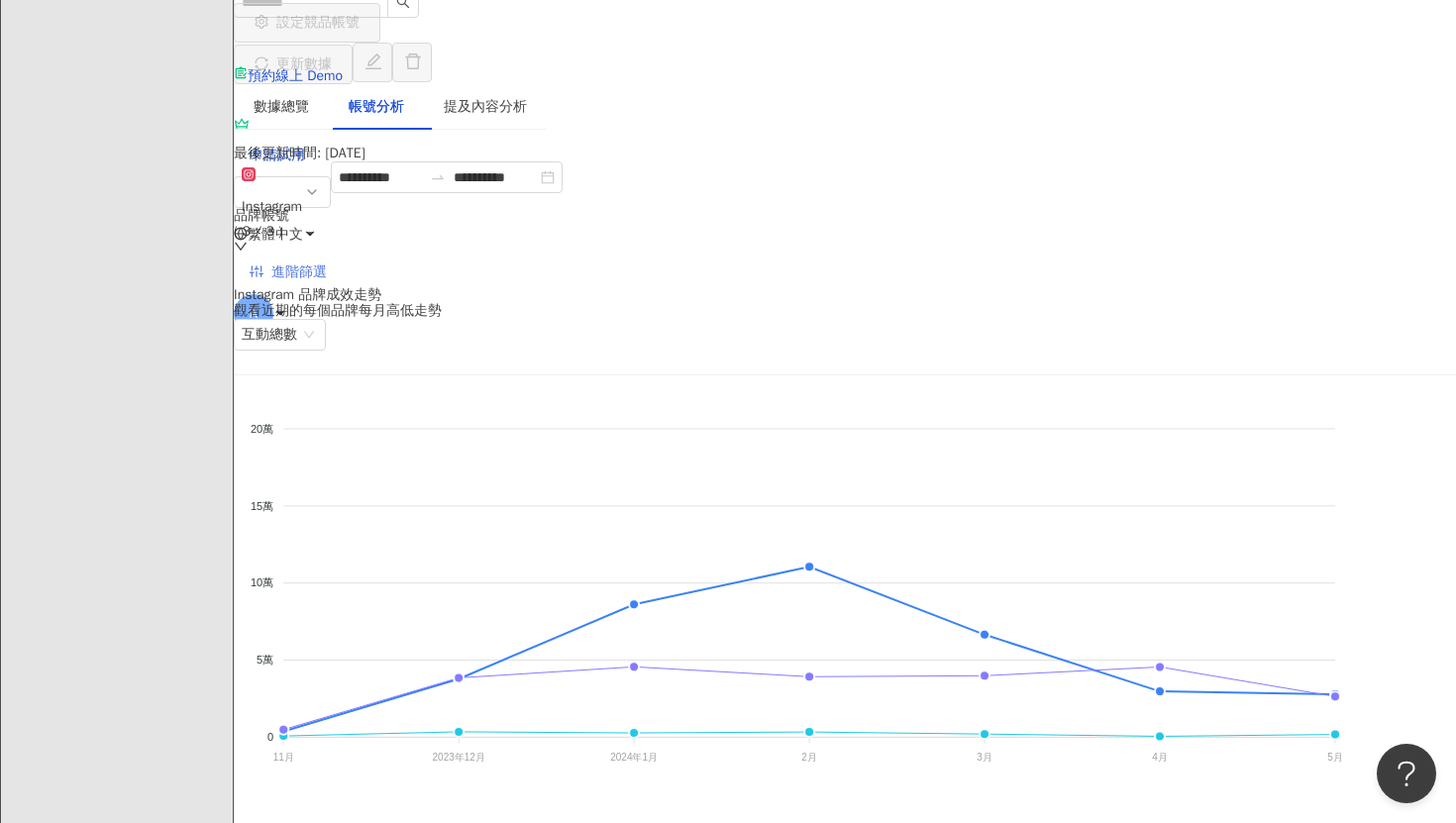 click on "進階篩選" at bounding box center (299, 272) 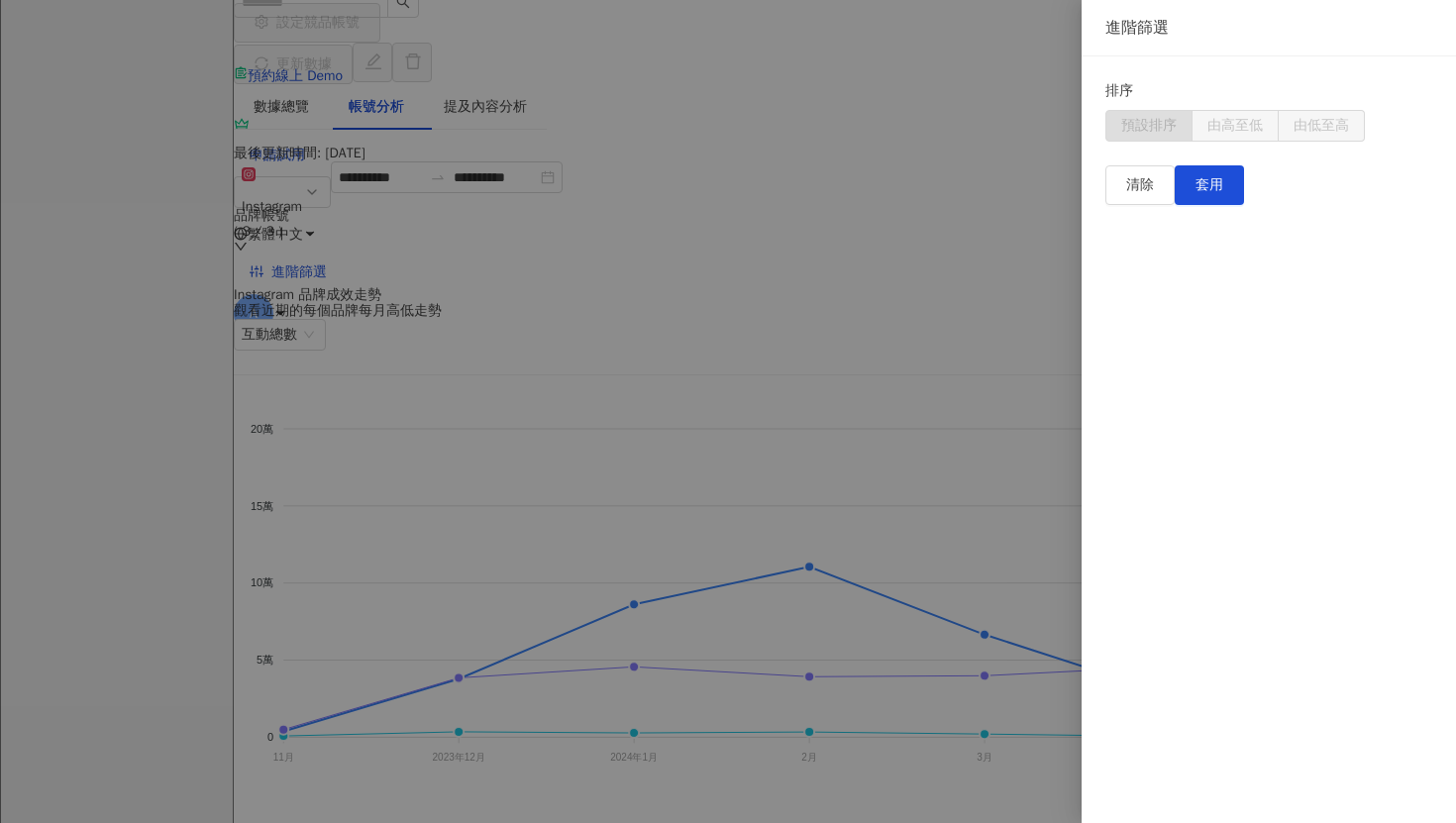 click at bounding box center [728, 411] 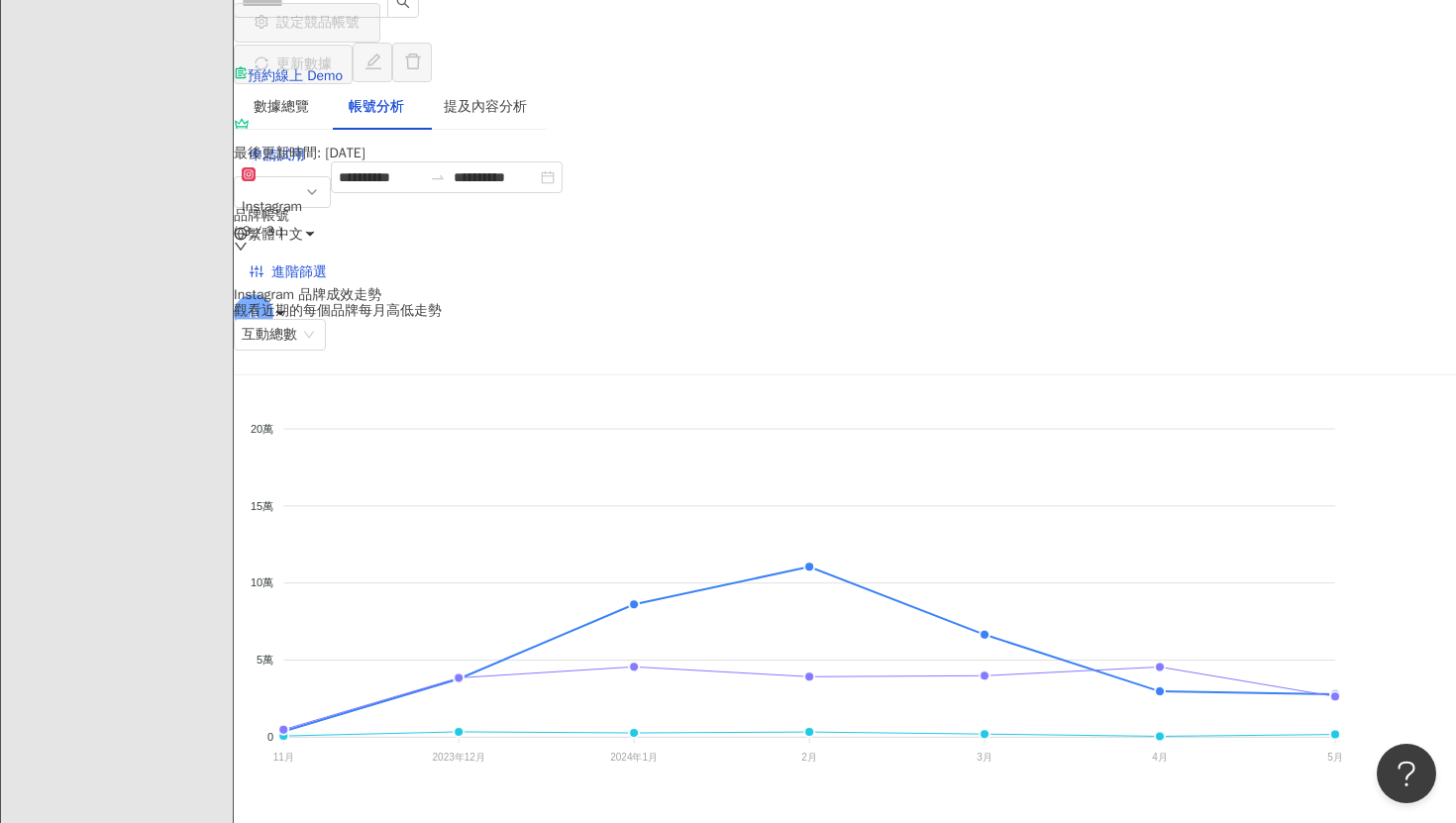 click on "品牌帳號
( 3 / 3 )" at bounding box center (845, 224) 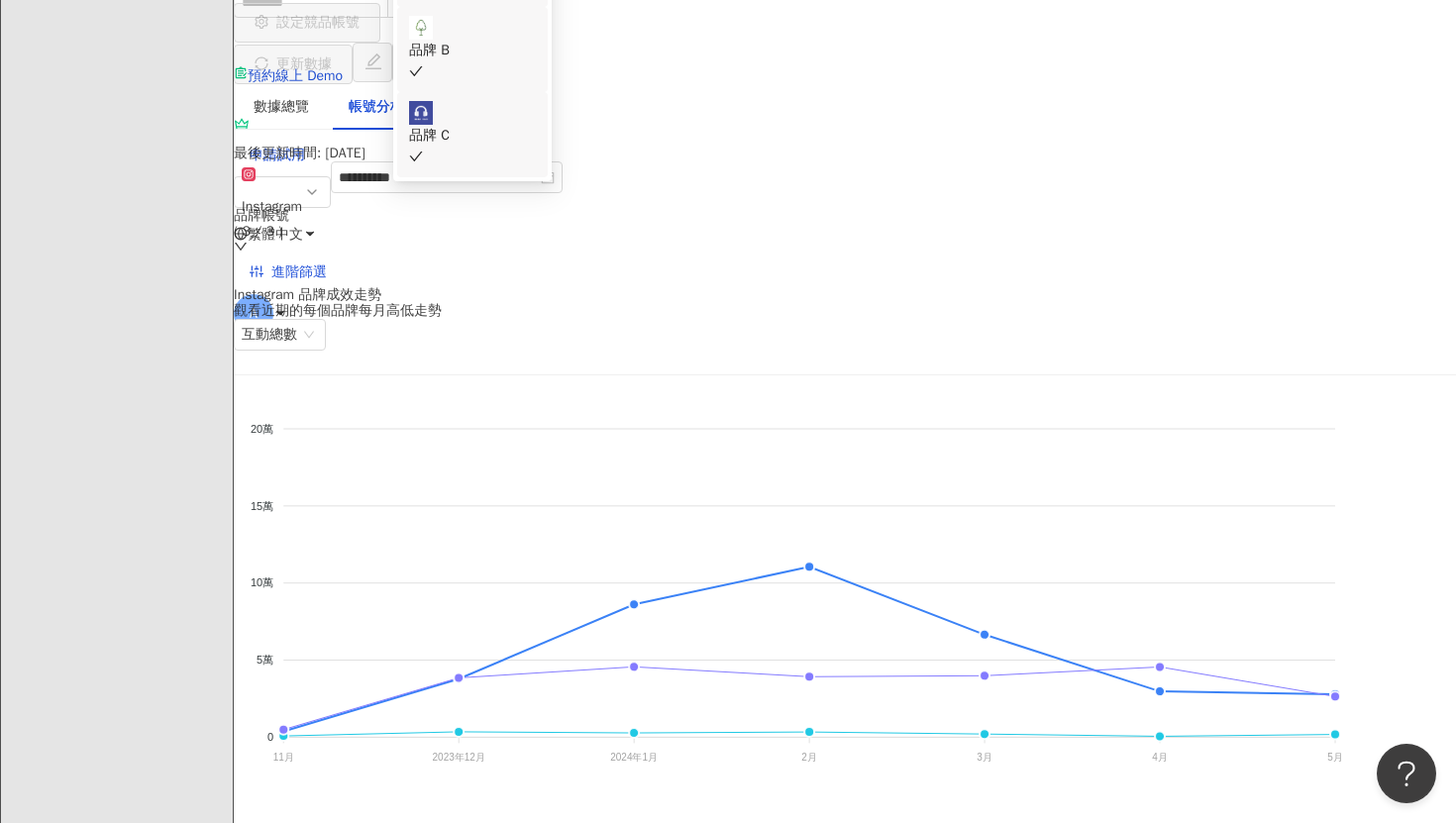 click on "品牌 C" at bounding box center [472, 136] 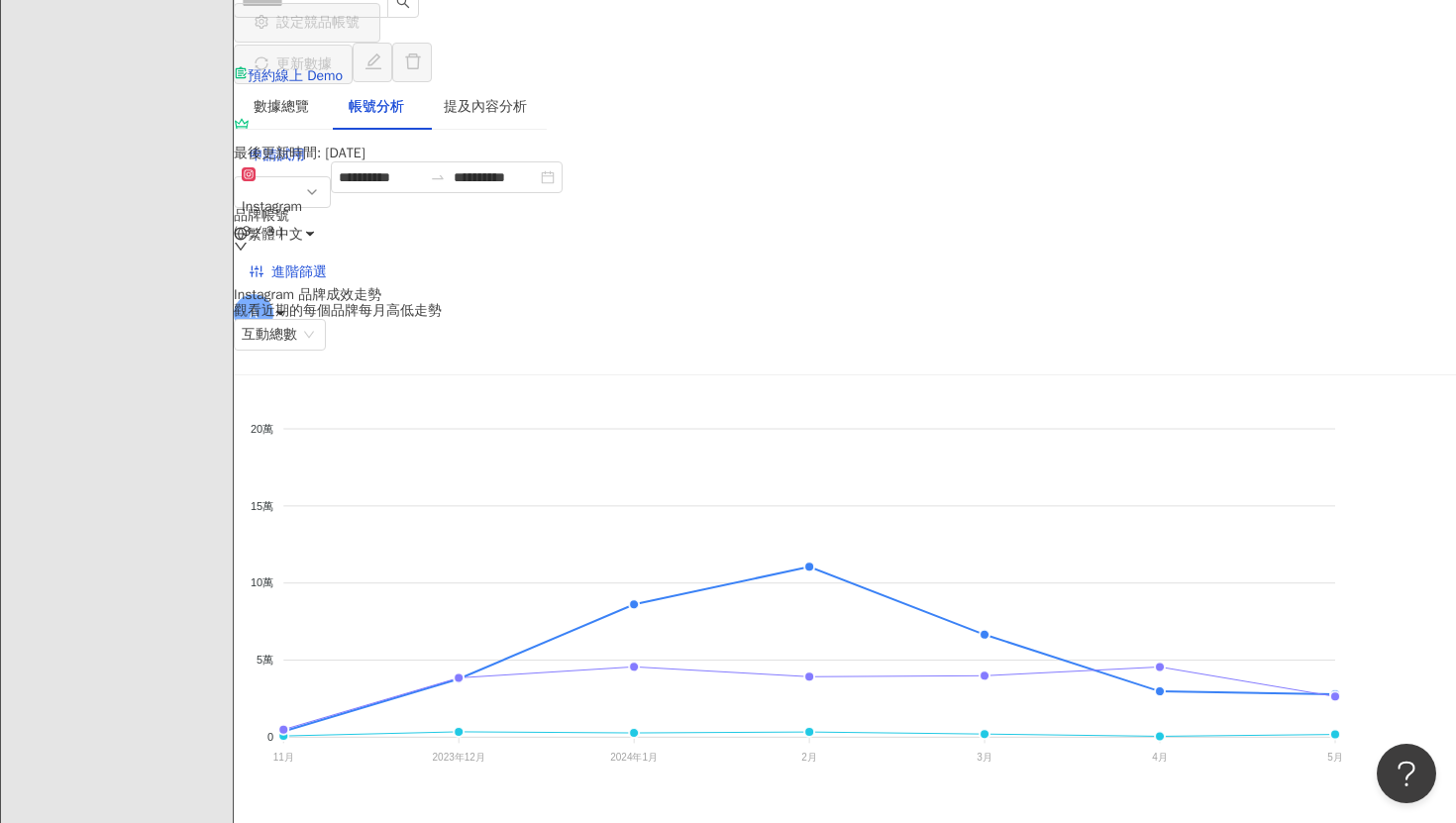 click on "數據總覽 帳號分析 提及內容分析" at bounding box center [390, 115] 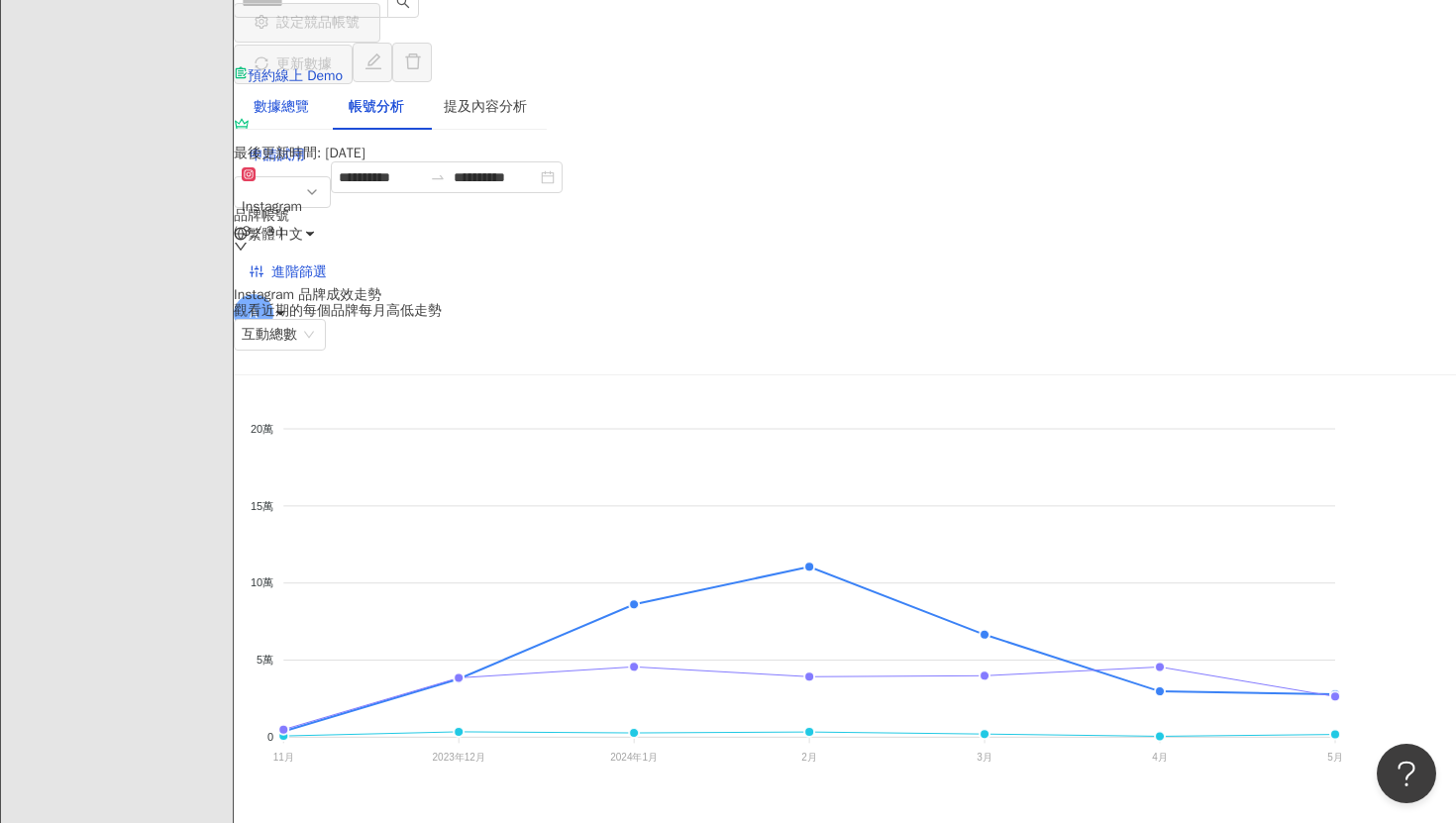 click on "數據總覽" at bounding box center [281, 107] 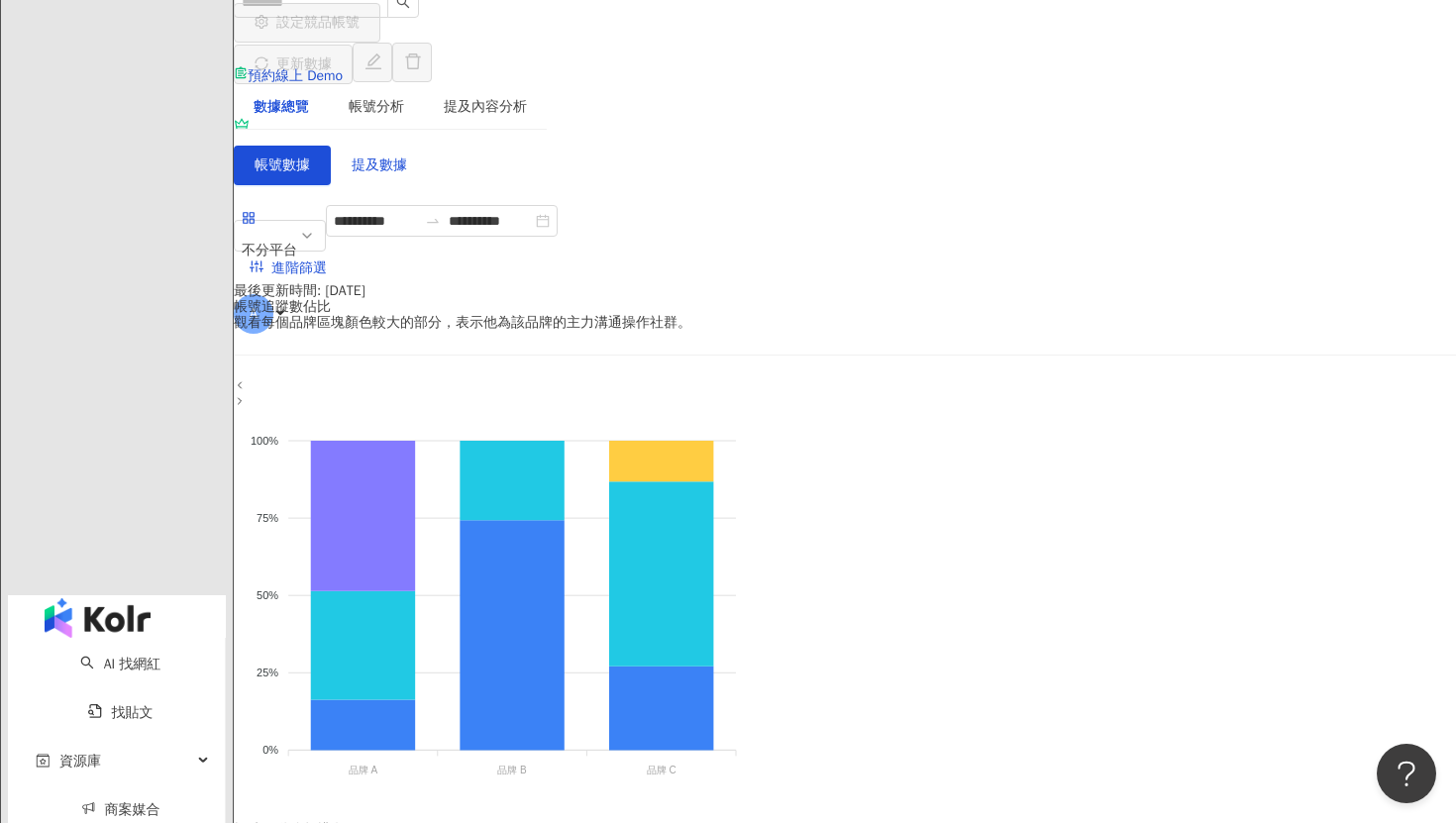scroll, scrollTop: 0, scrollLeft: 0, axis: both 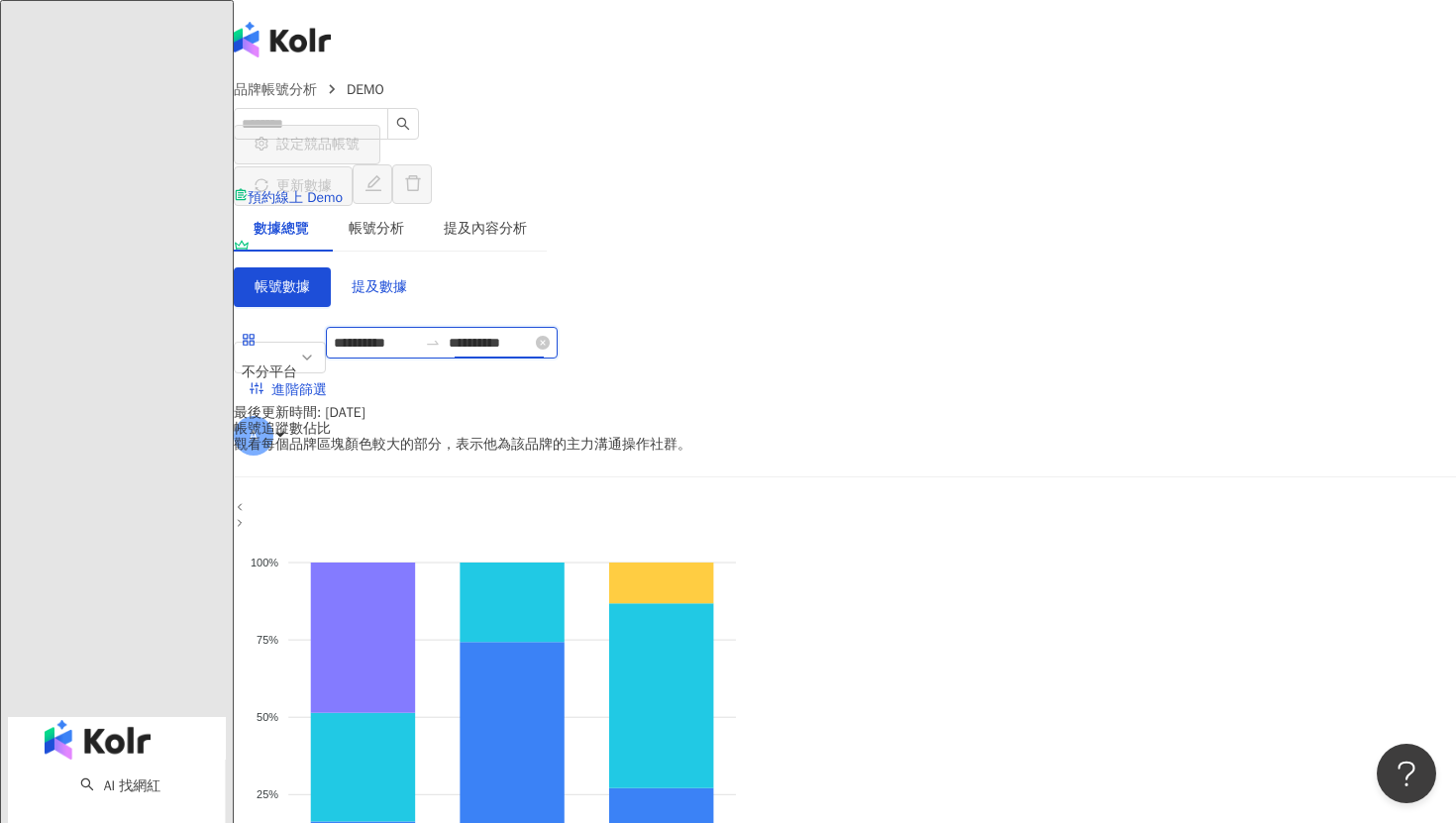 click on "**********" at bounding box center (490, 343) 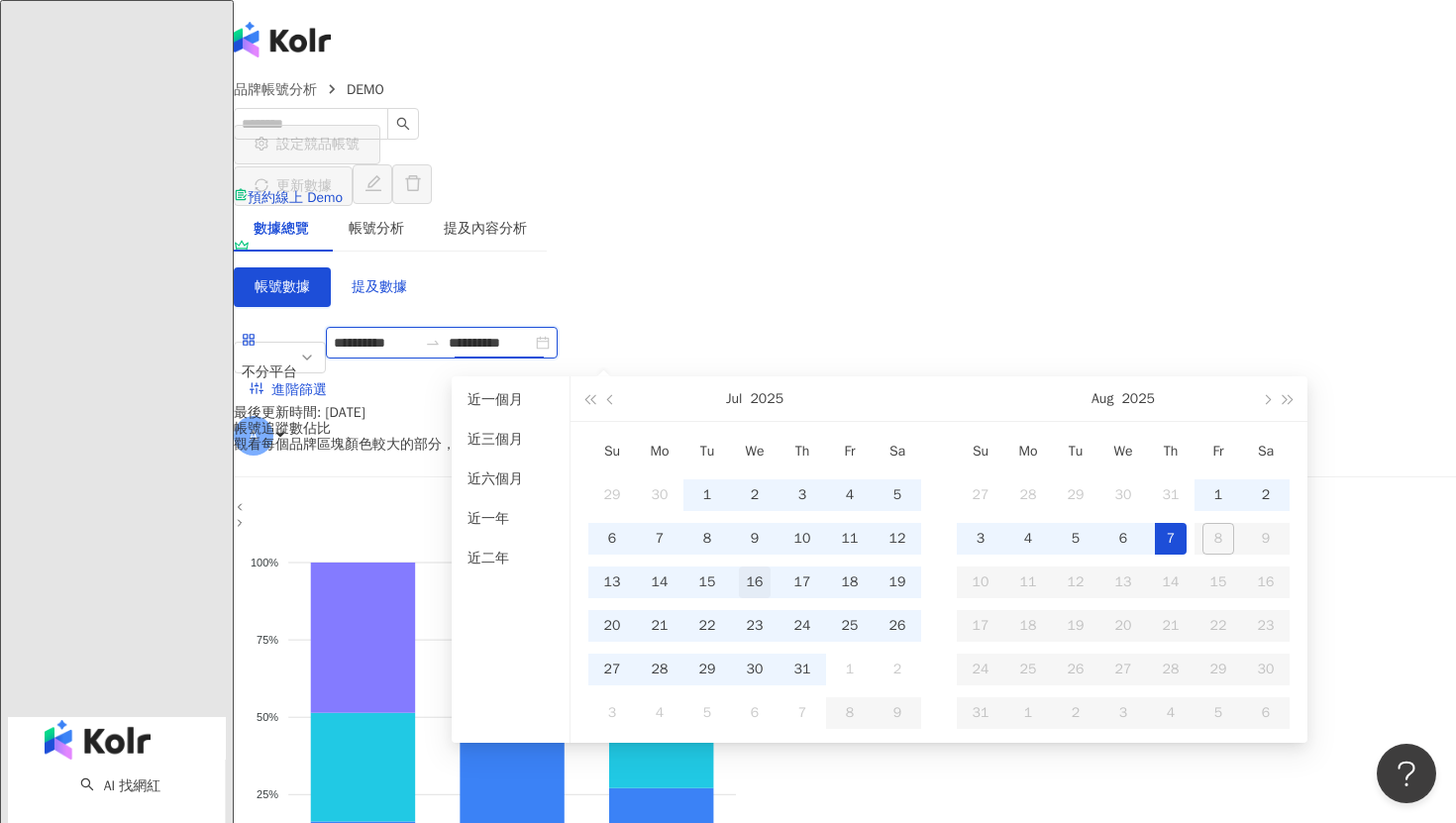 type on "**********" 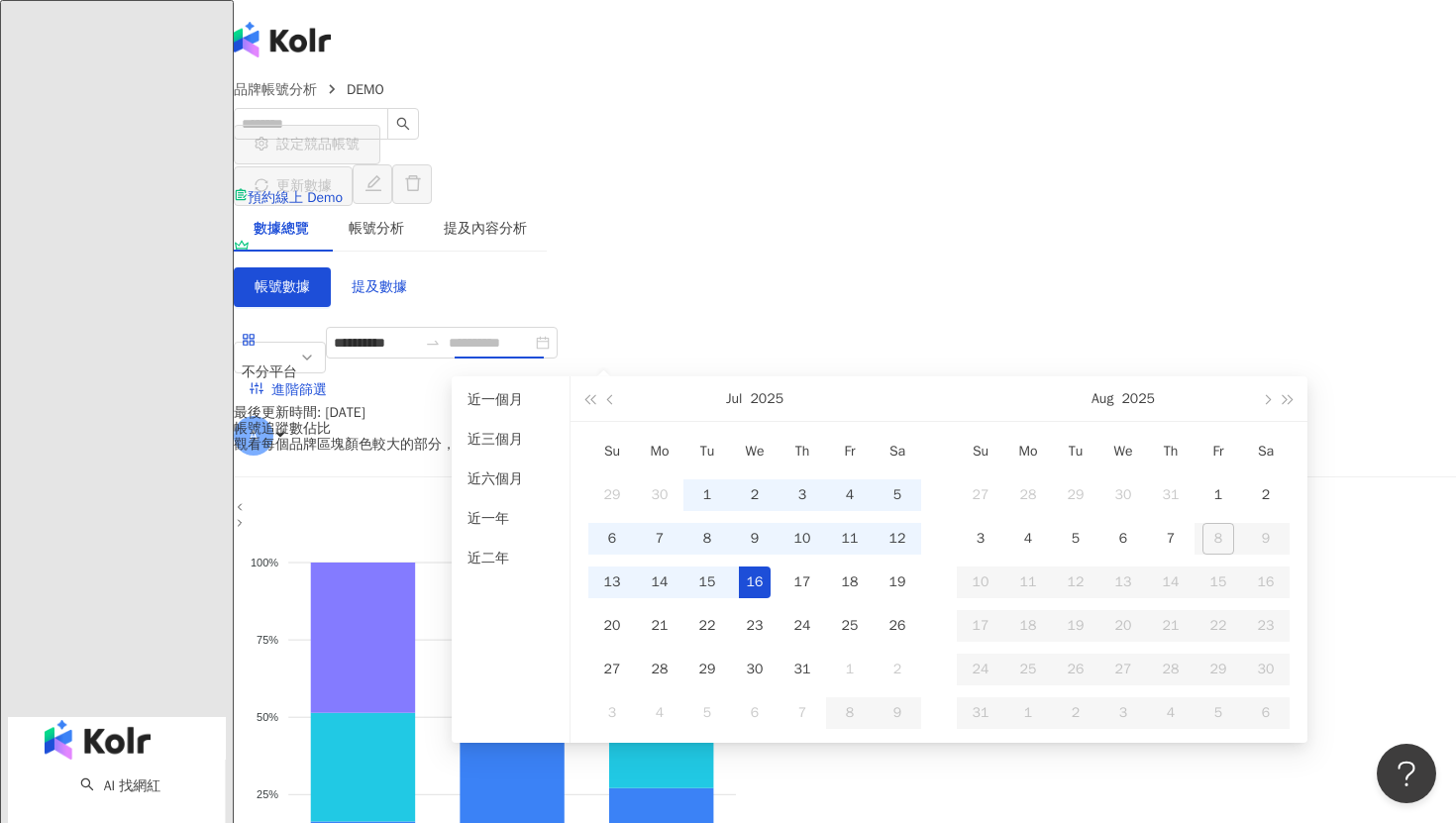 click on "16" at bounding box center (755, 582) 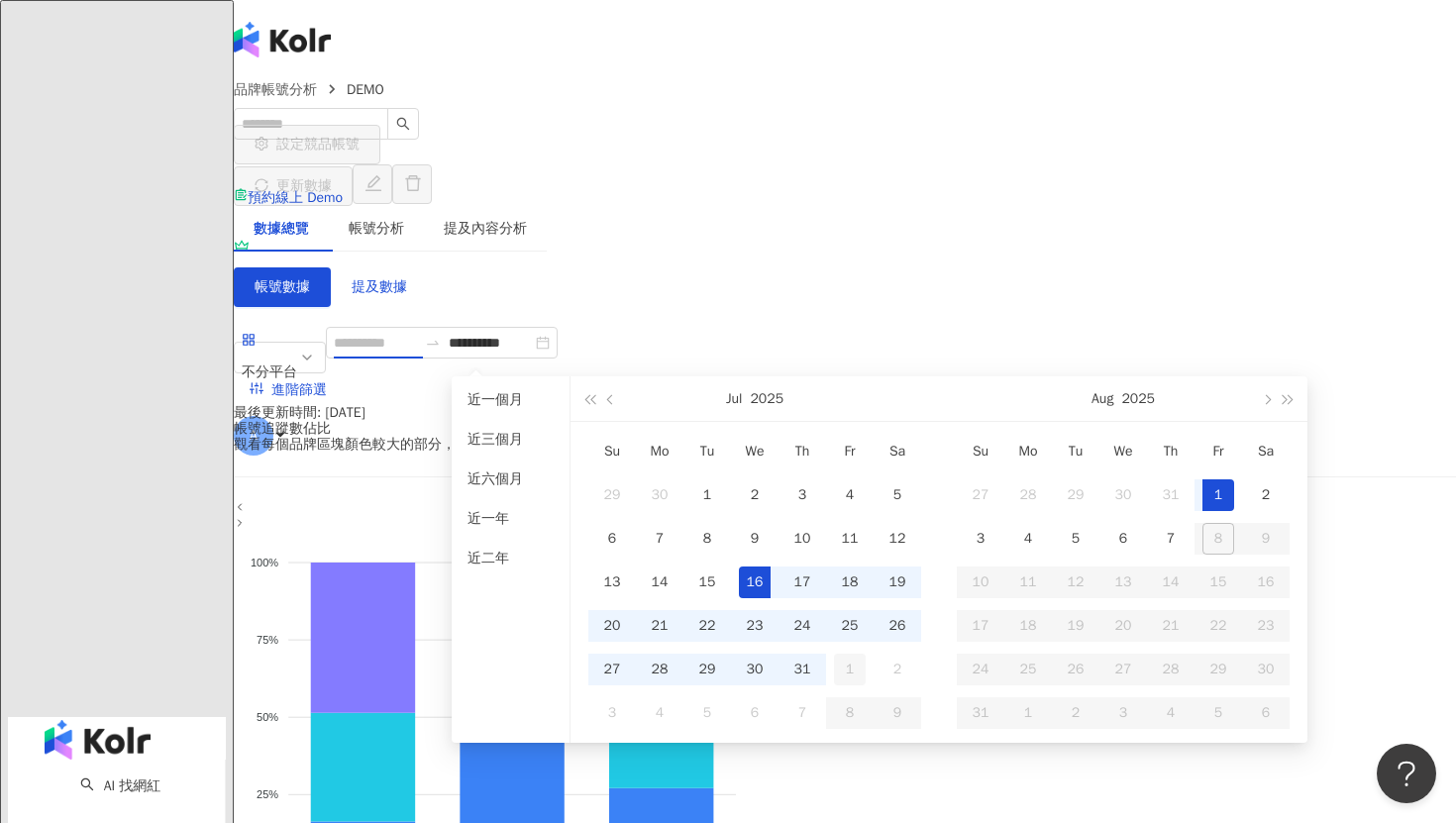 click on "1" at bounding box center (850, 669) 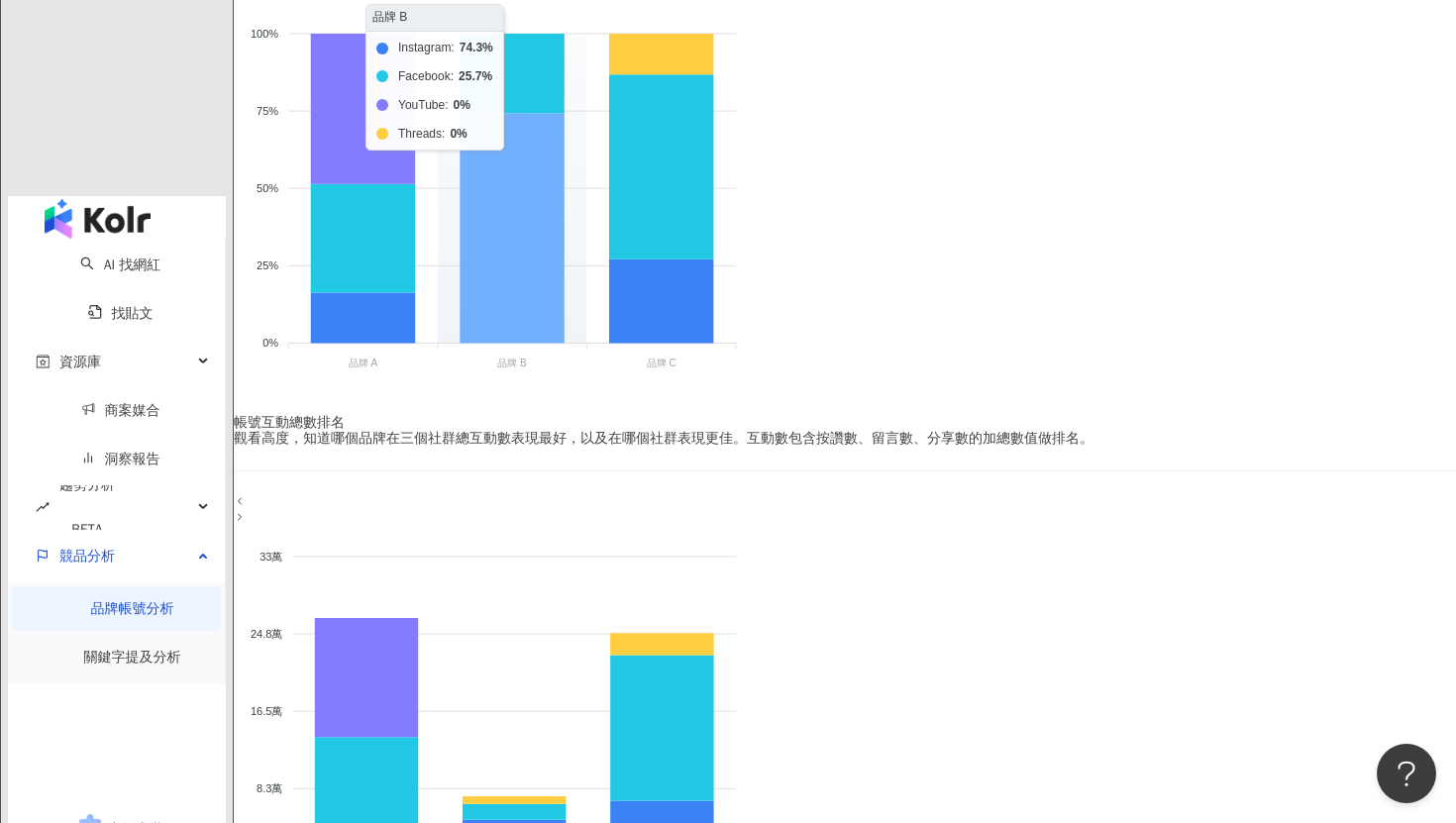 scroll, scrollTop: 515, scrollLeft: 0, axis: vertical 